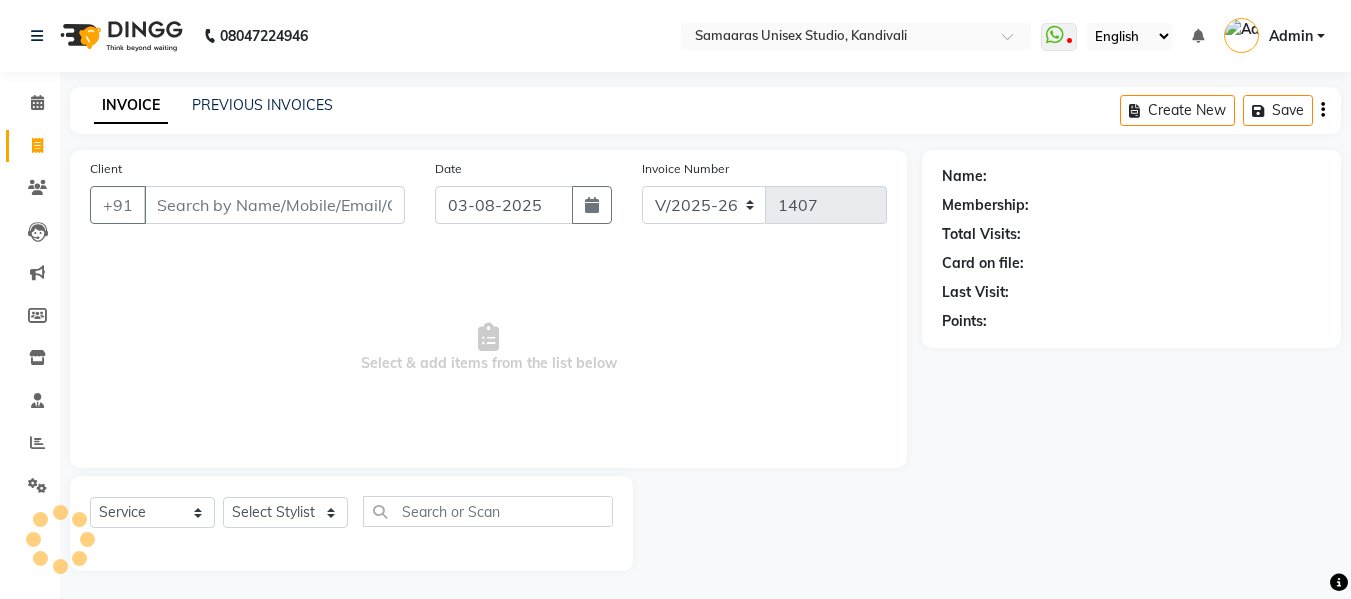 select on "4525" 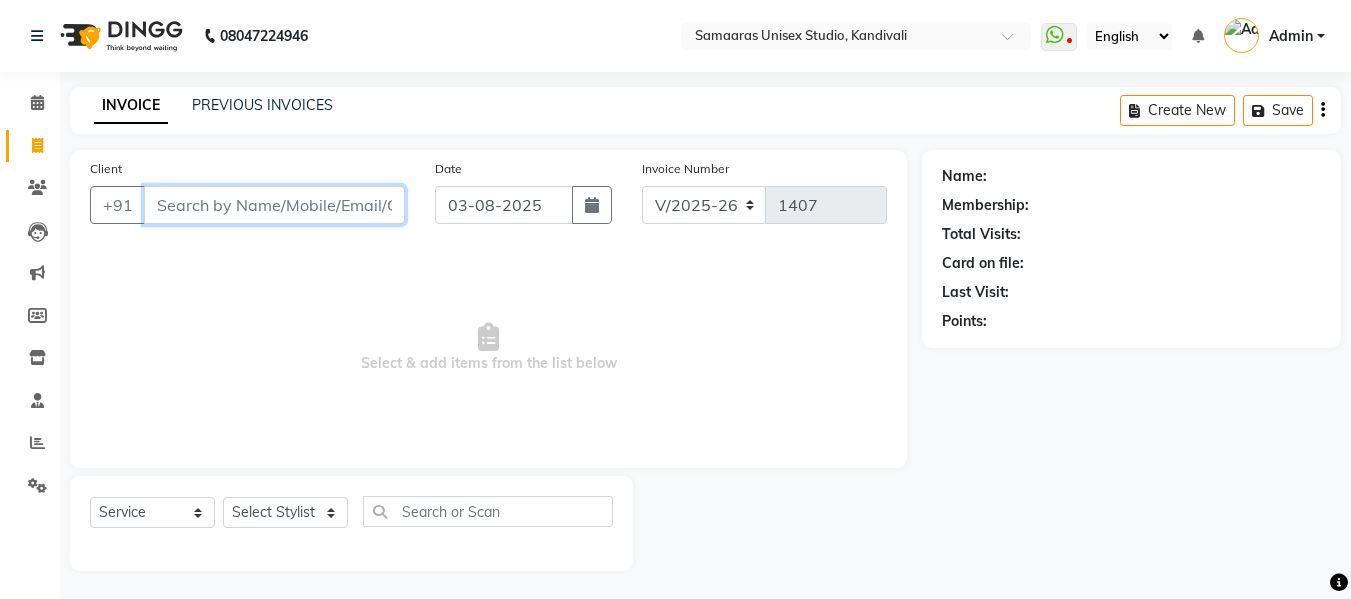 scroll, scrollTop: 0, scrollLeft: 0, axis: both 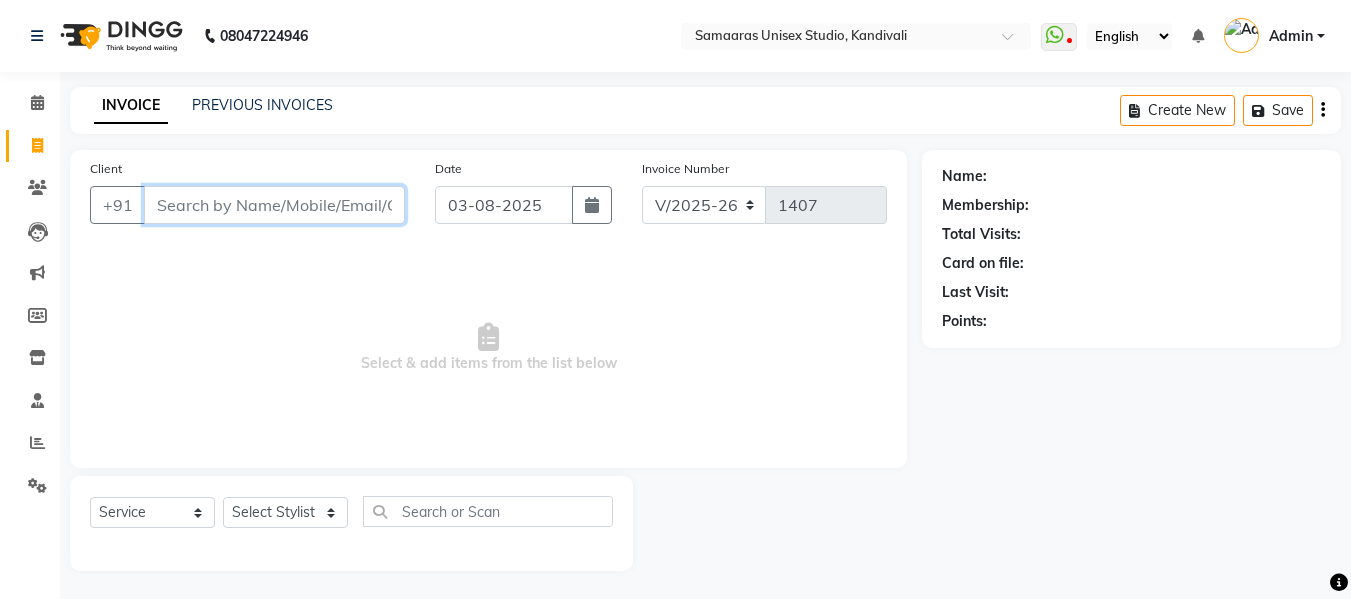 click on "Client" at bounding box center [274, 205] 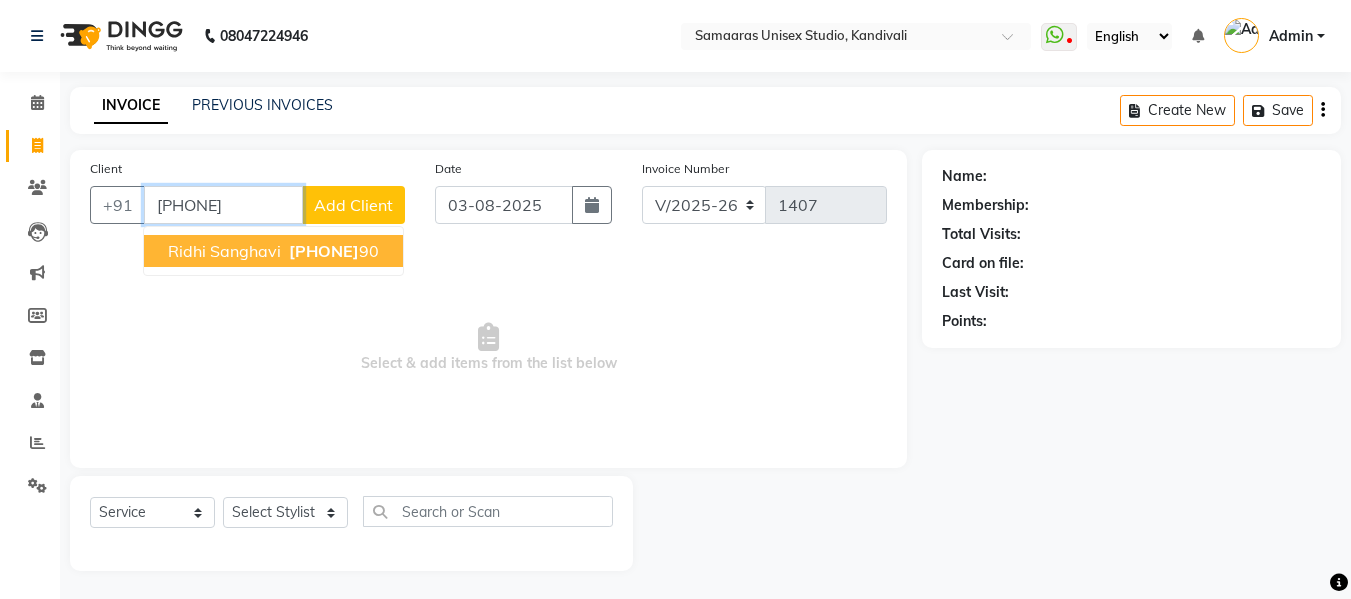 click on "[PHONE]" at bounding box center [324, 251] 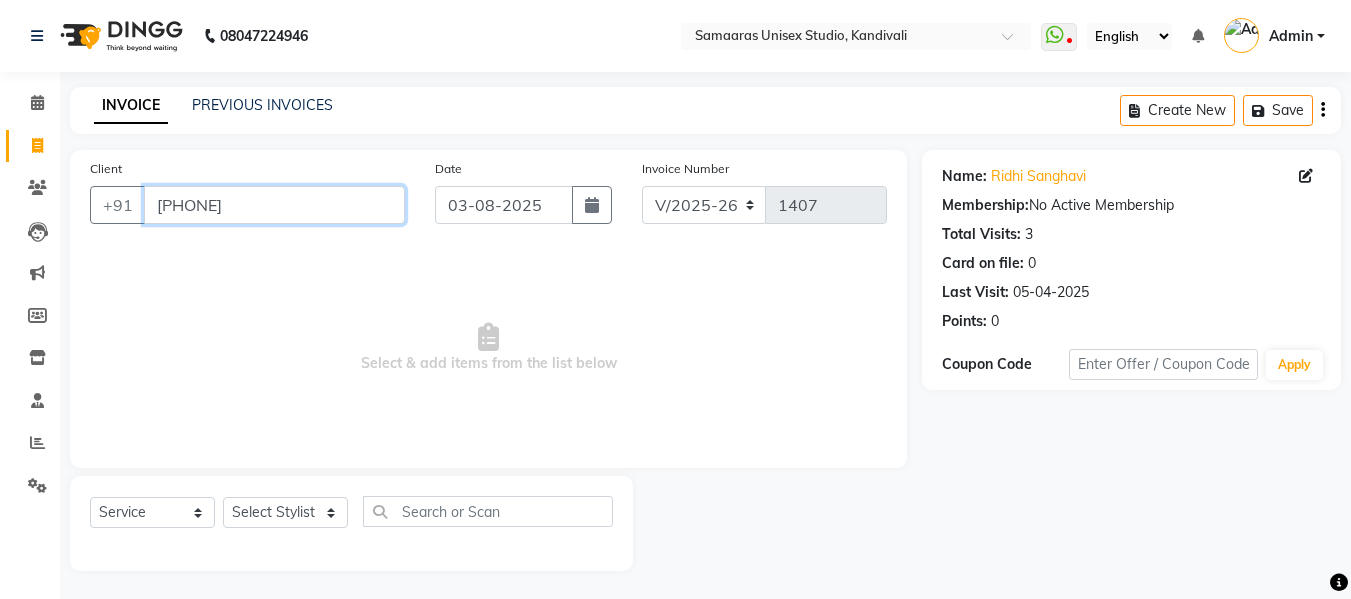click on "[PHONE]" at bounding box center [274, 205] 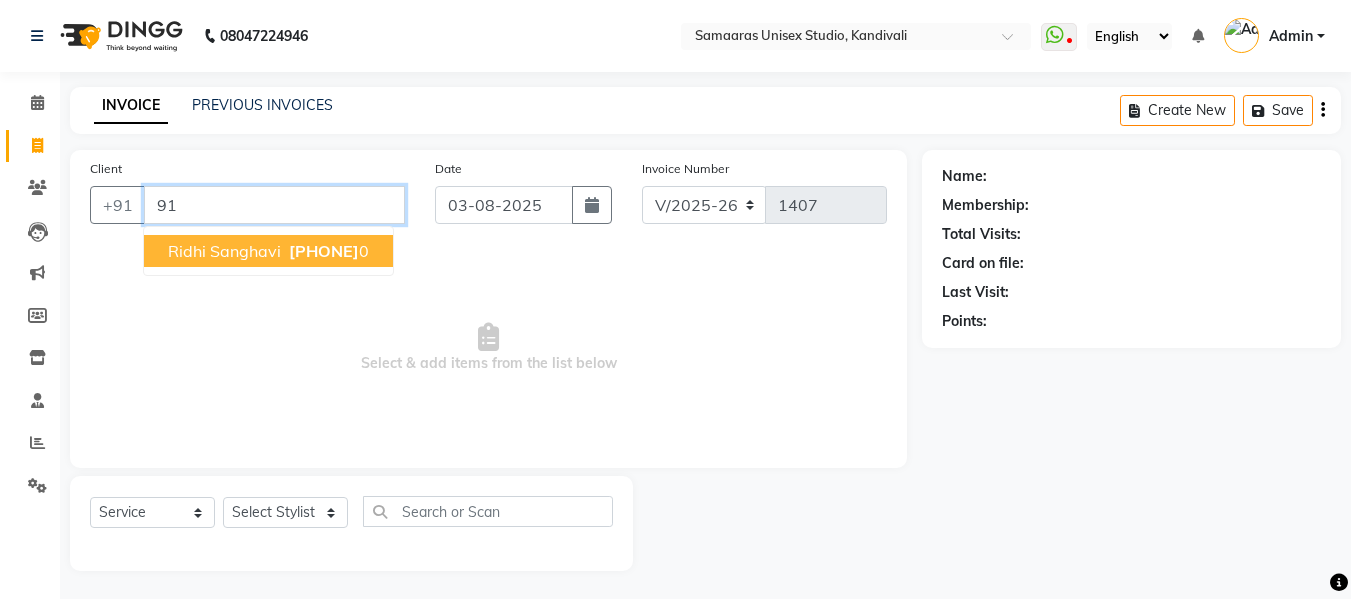 type on "9" 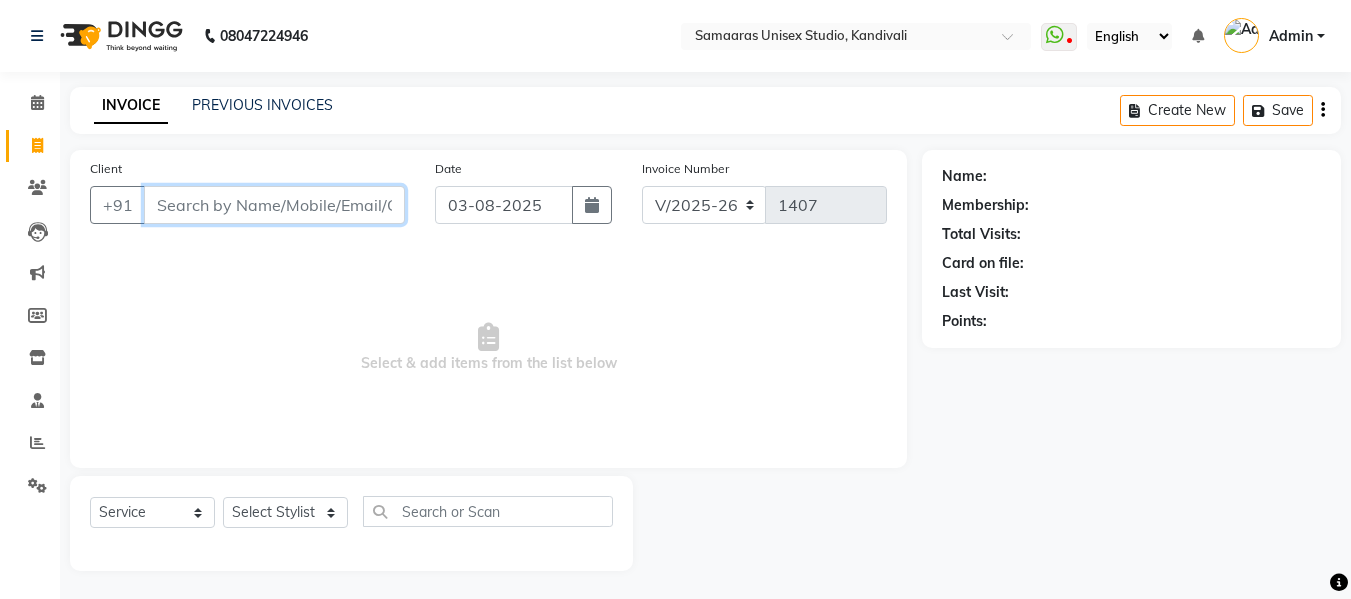 type 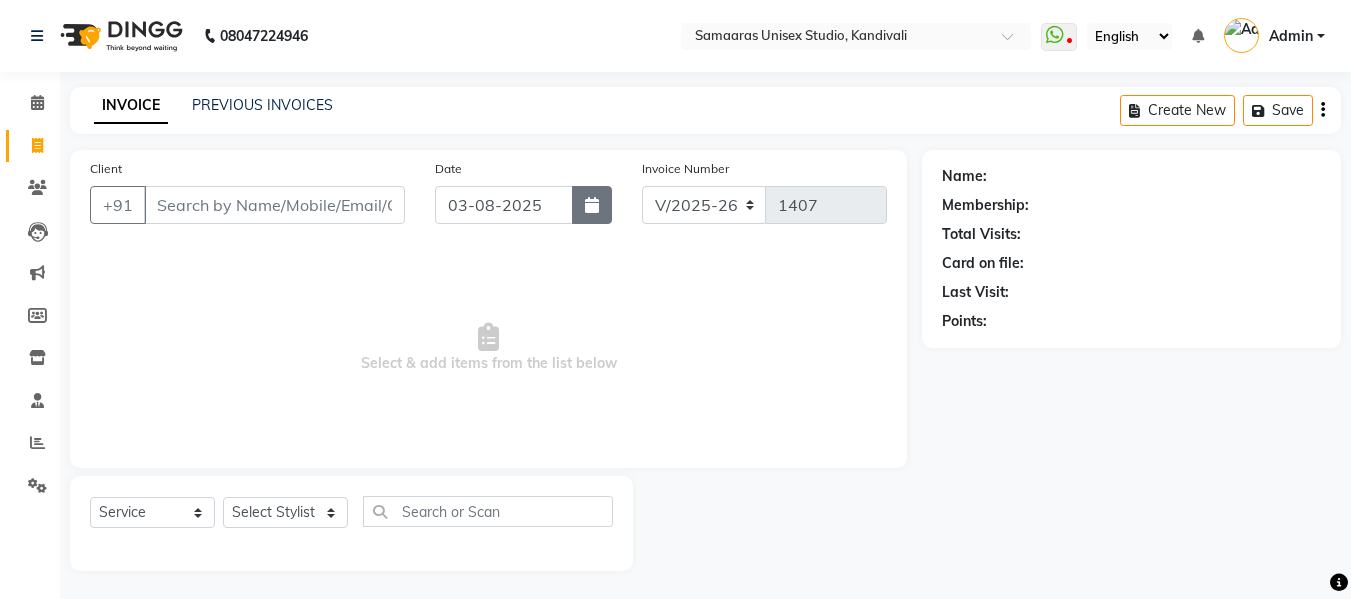 click 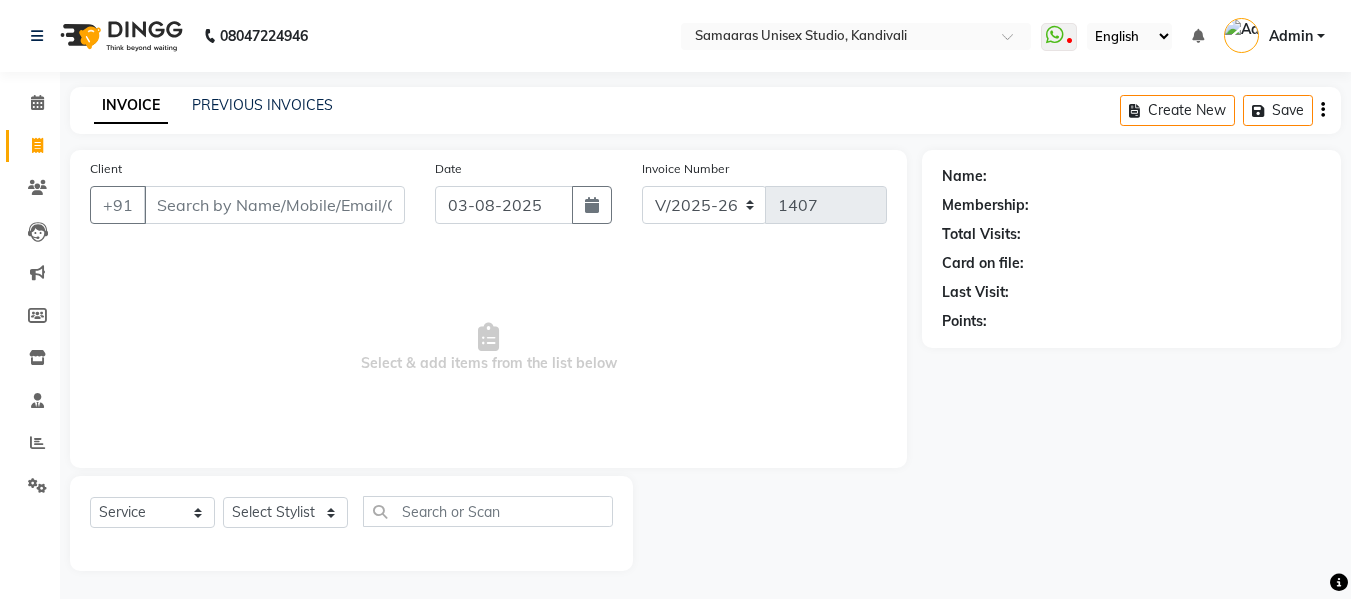 select on "8" 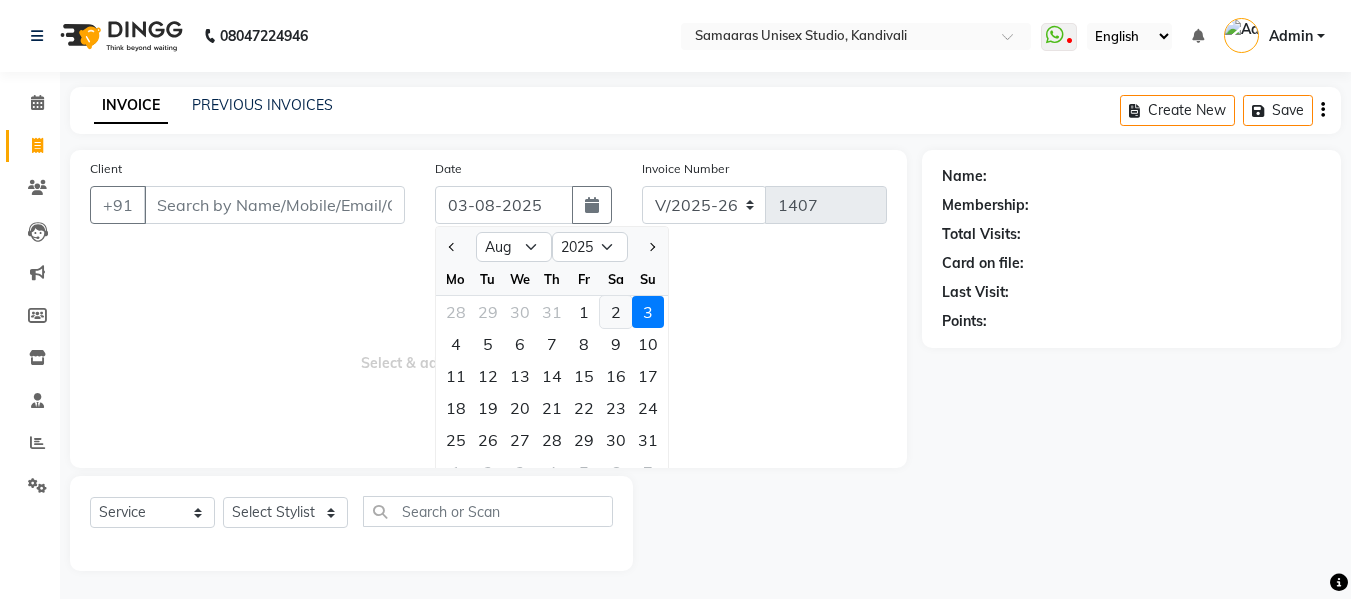 click on "2" 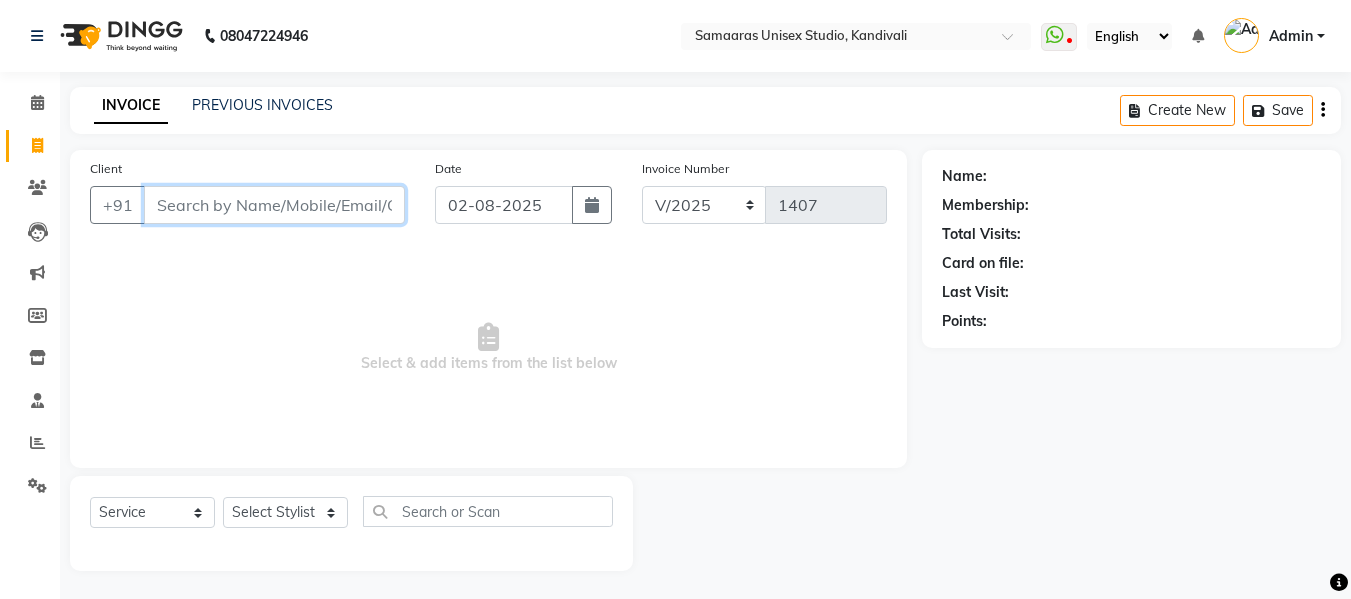 click on "Client" at bounding box center (274, 205) 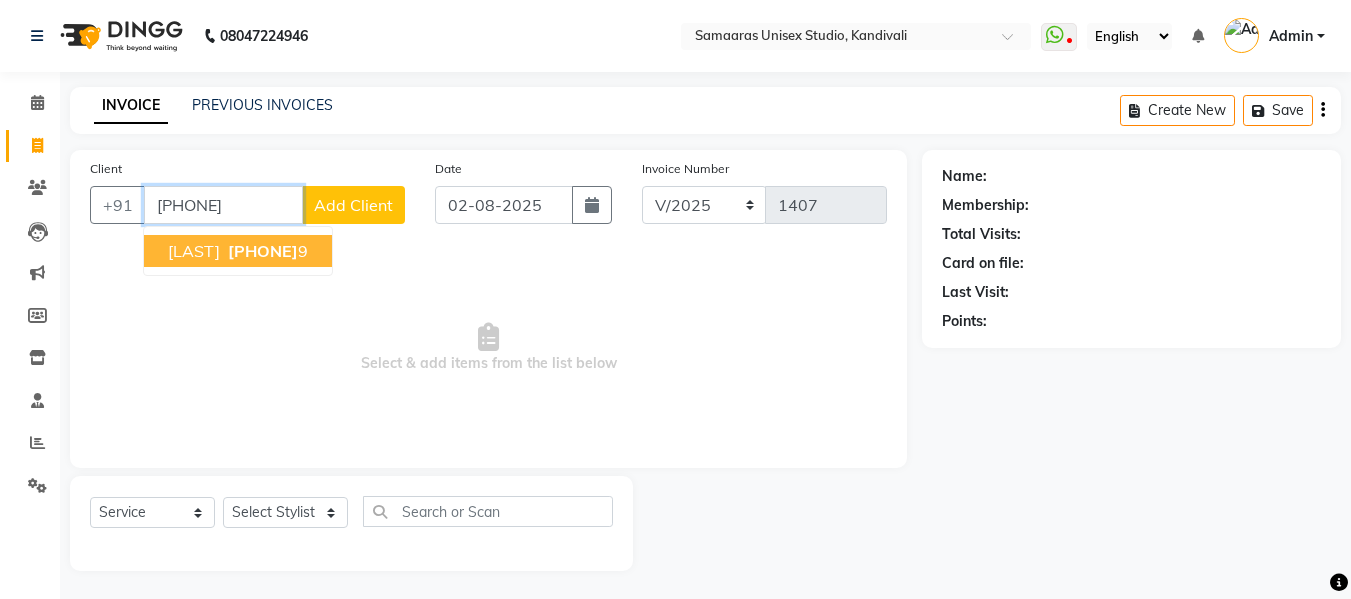 type on "[PHONE]" 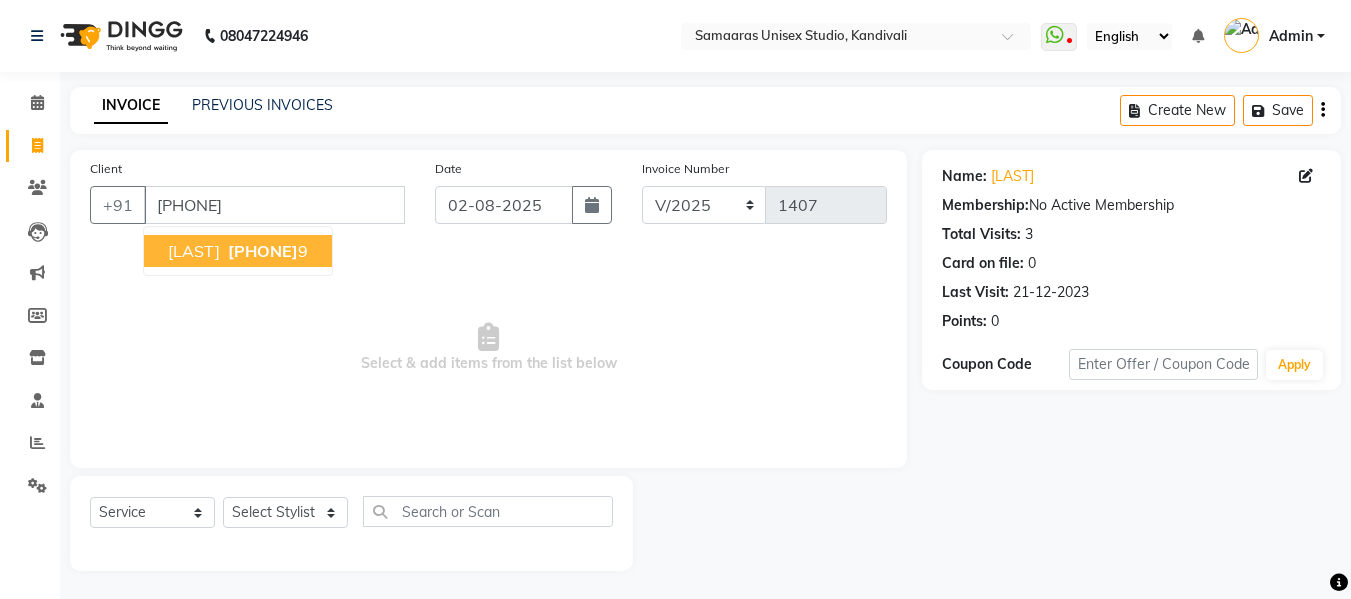 click on "[PHONE]" at bounding box center (263, 251) 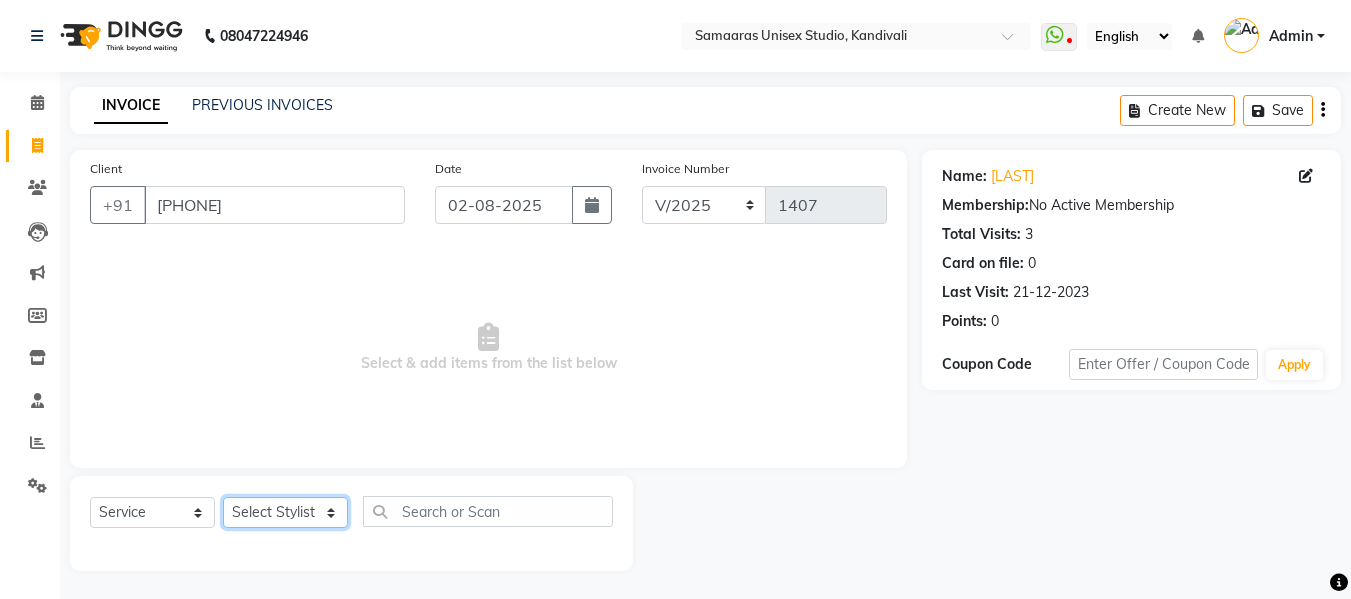 click on "Select Stylist Daksh Sir Firoz bhai Front Desk Guddu Kajal Priya Salman Bhai" 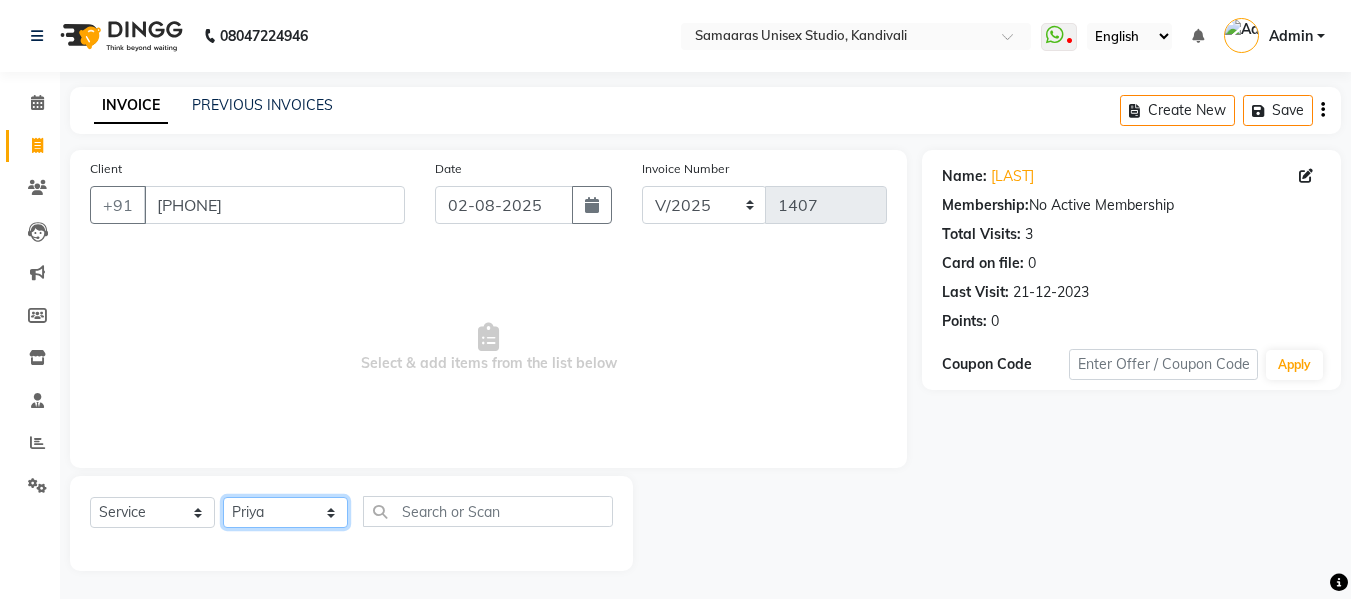 click on "Select Stylist Daksh Sir Firoz bhai Front Desk Guddu Kajal Priya Salman Bhai" 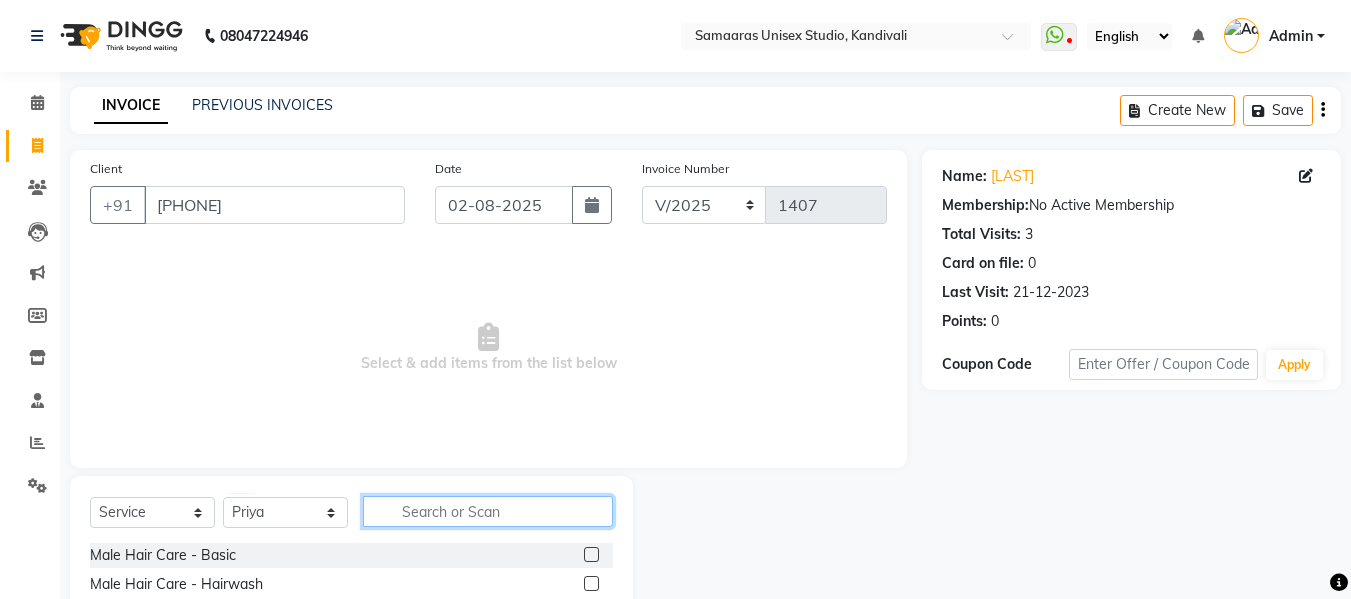 click 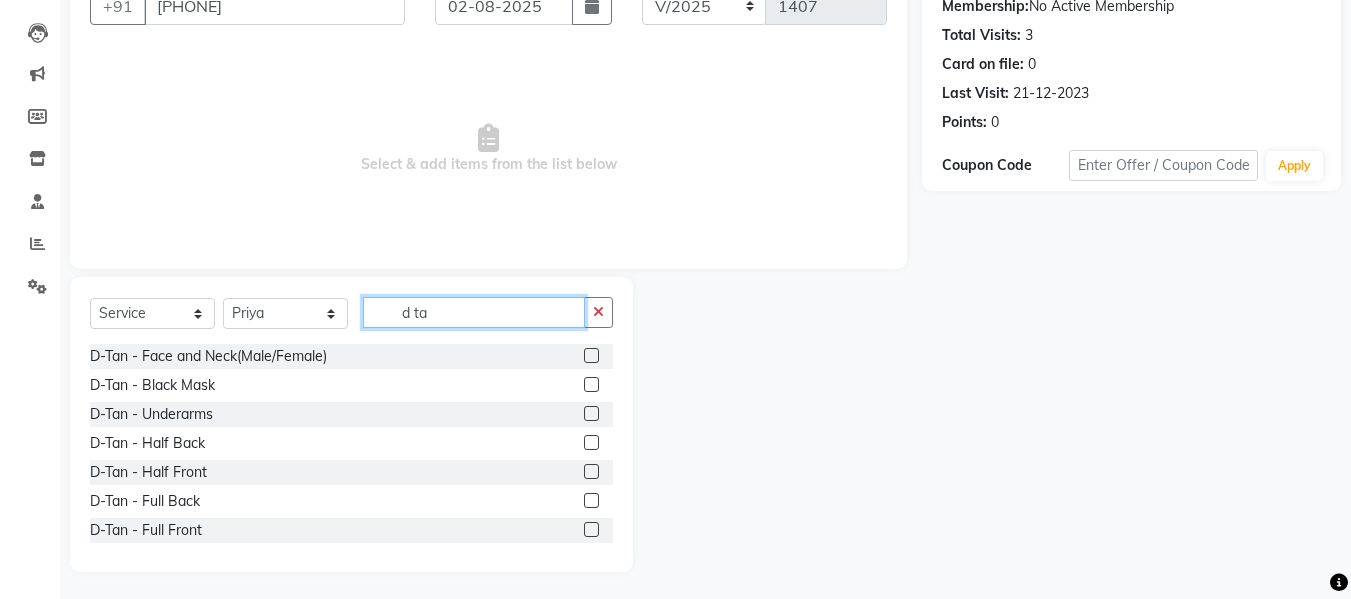 scroll, scrollTop: 200, scrollLeft: 0, axis: vertical 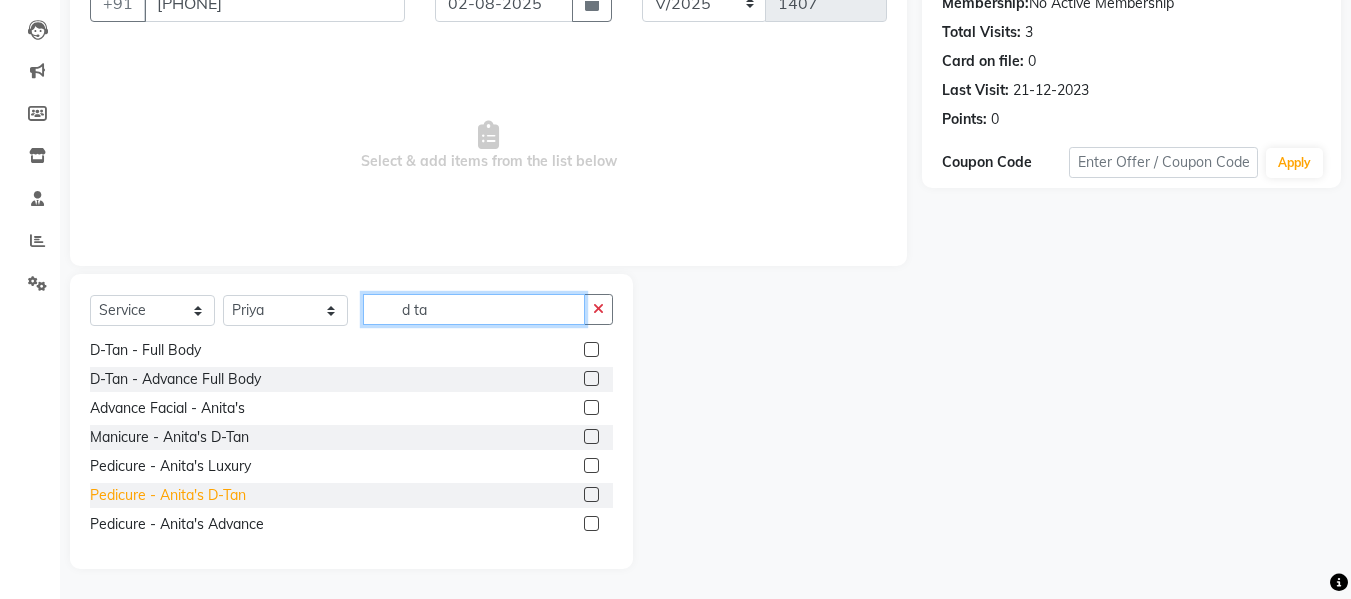 type on "d ta" 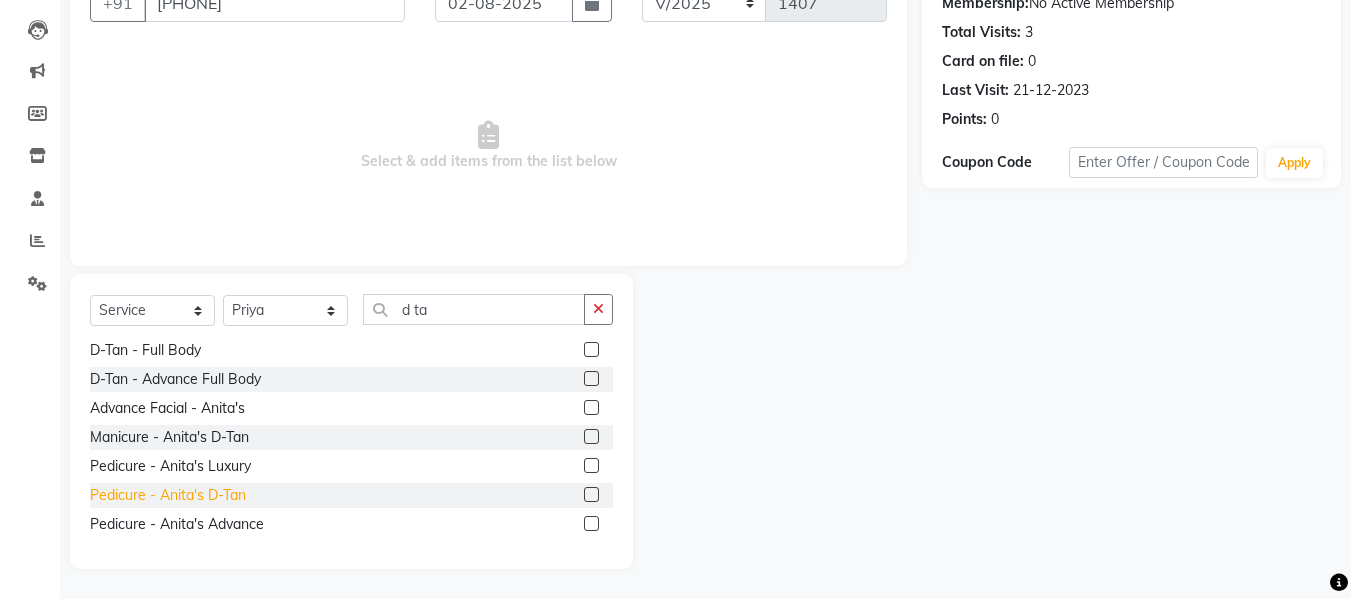 click on "Pedicure - Anita's D-Tan" 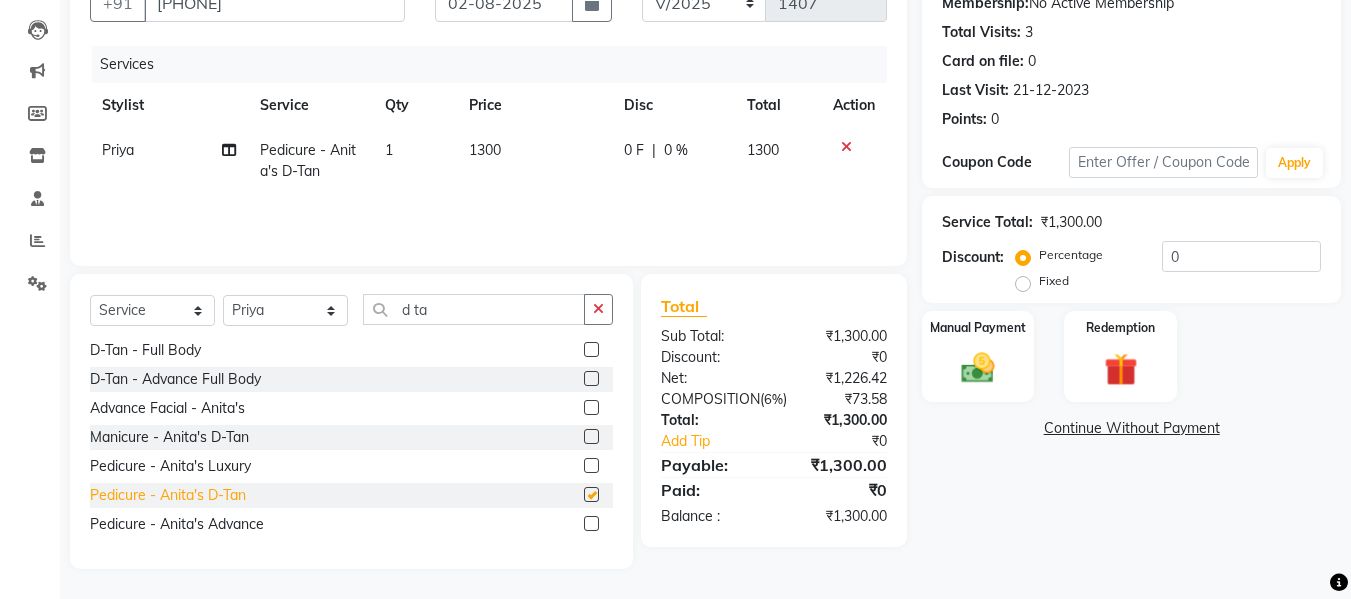 checkbox on "false" 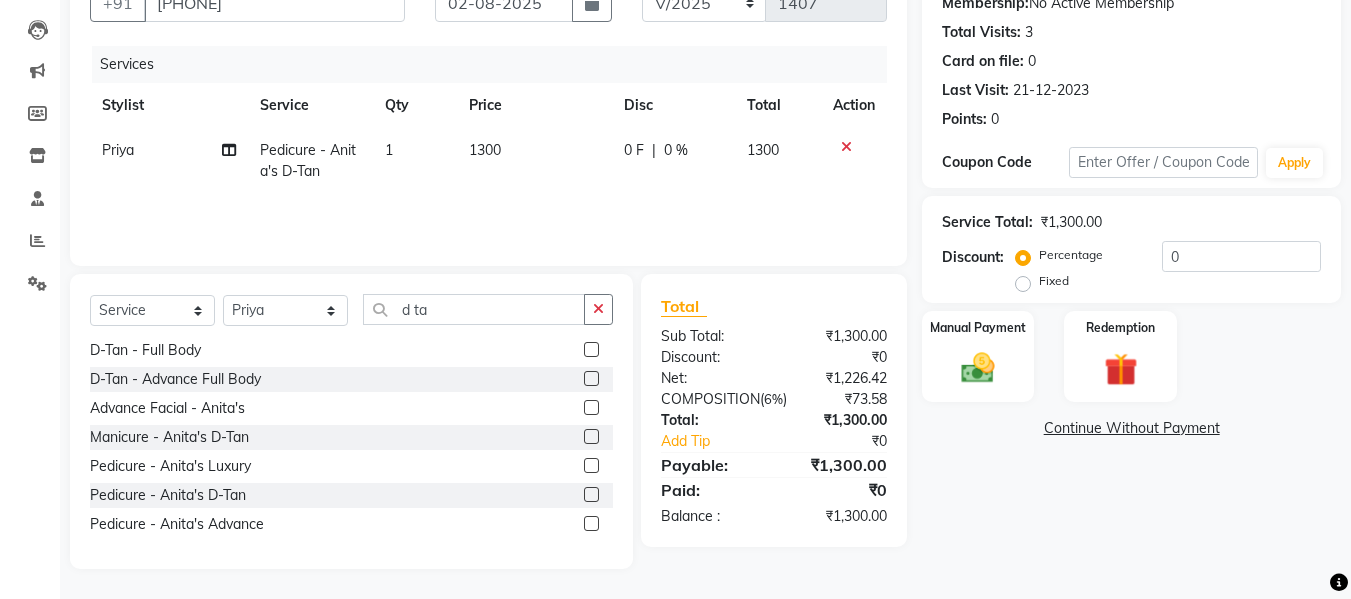 click 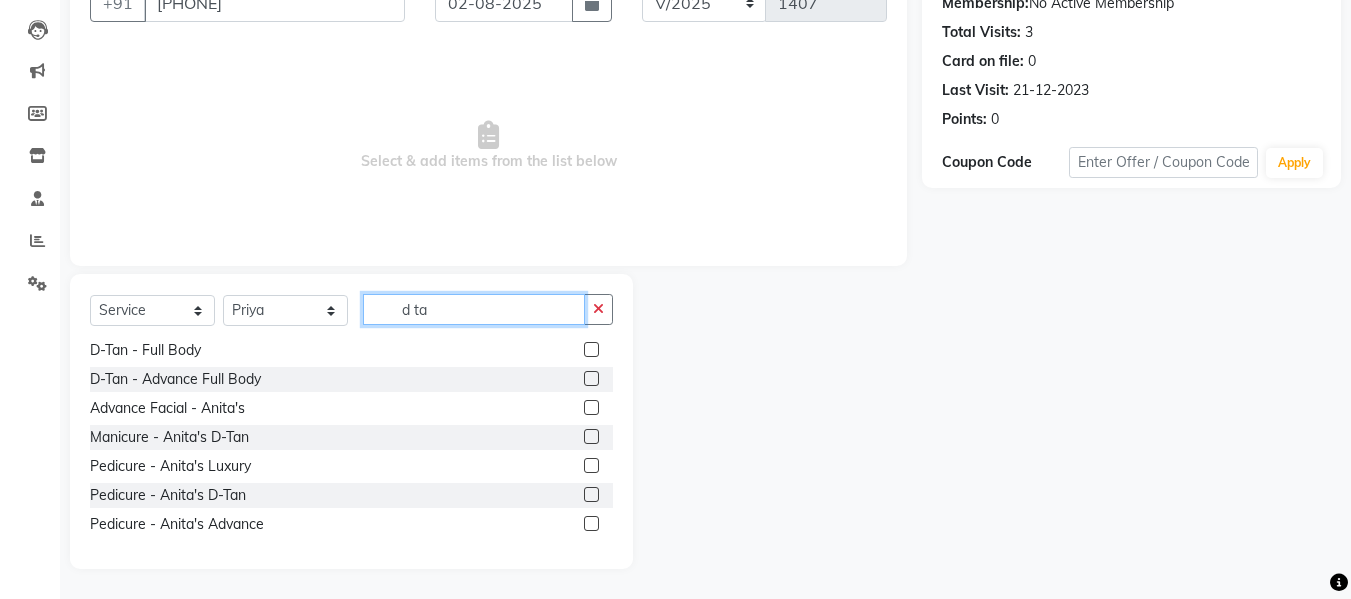 click on "d ta" 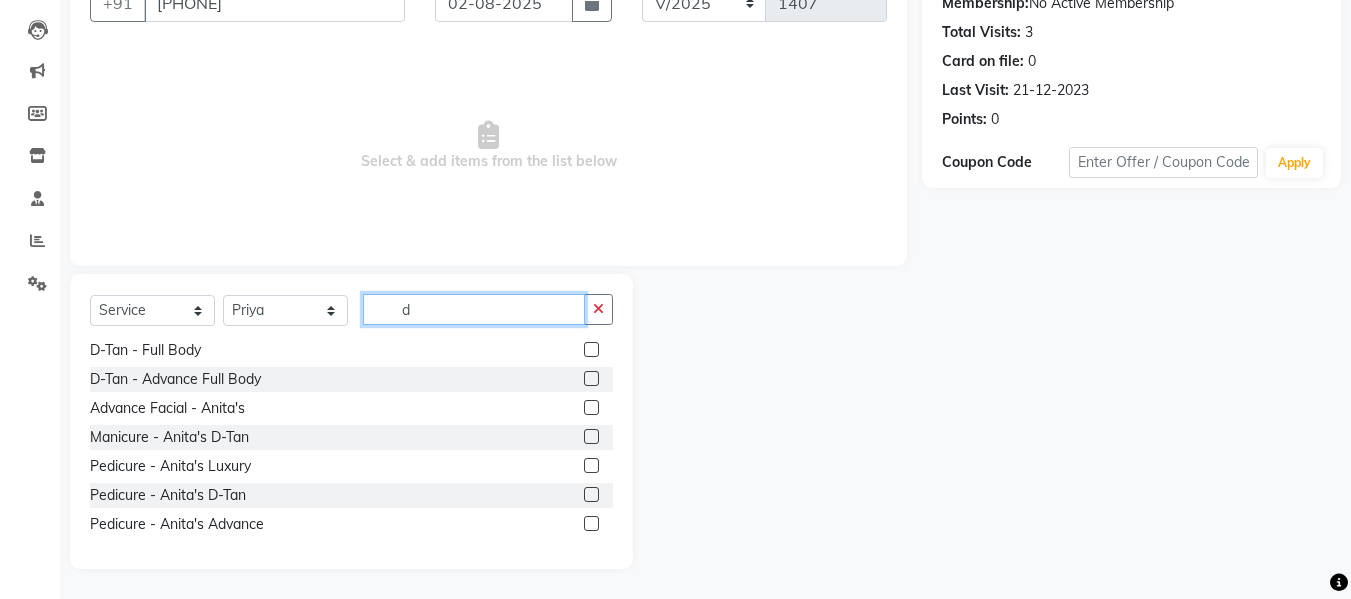 type on "d" 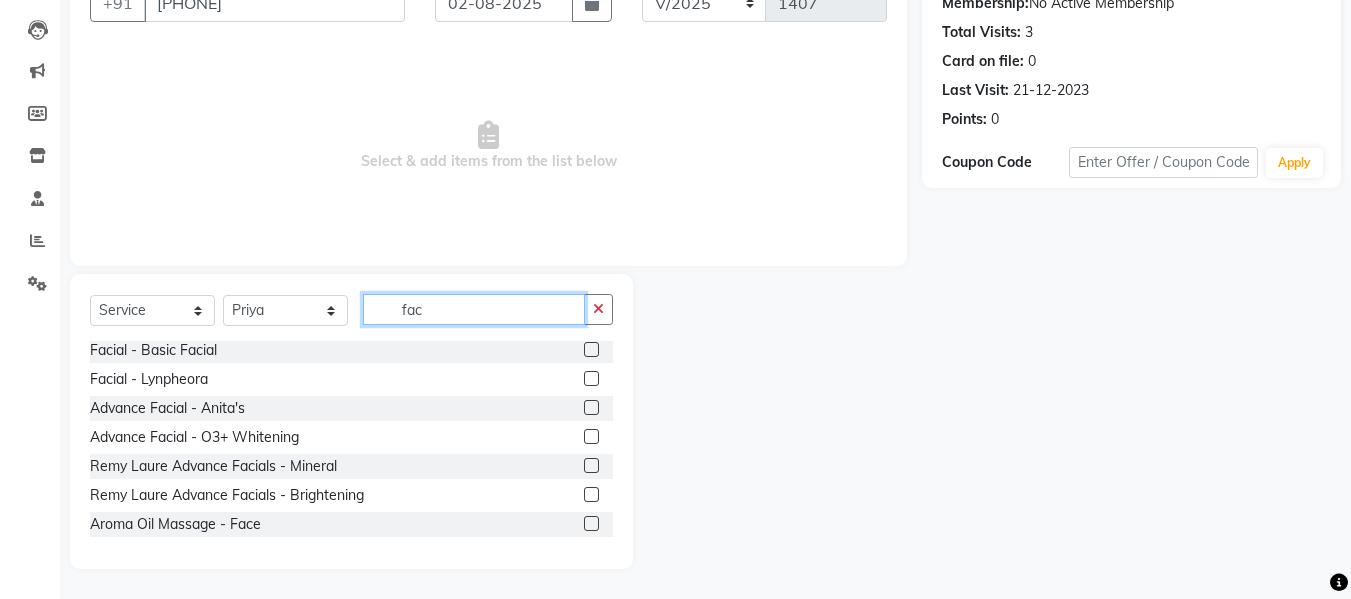 scroll, scrollTop: 177, scrollLeft: 0, axis: vertical 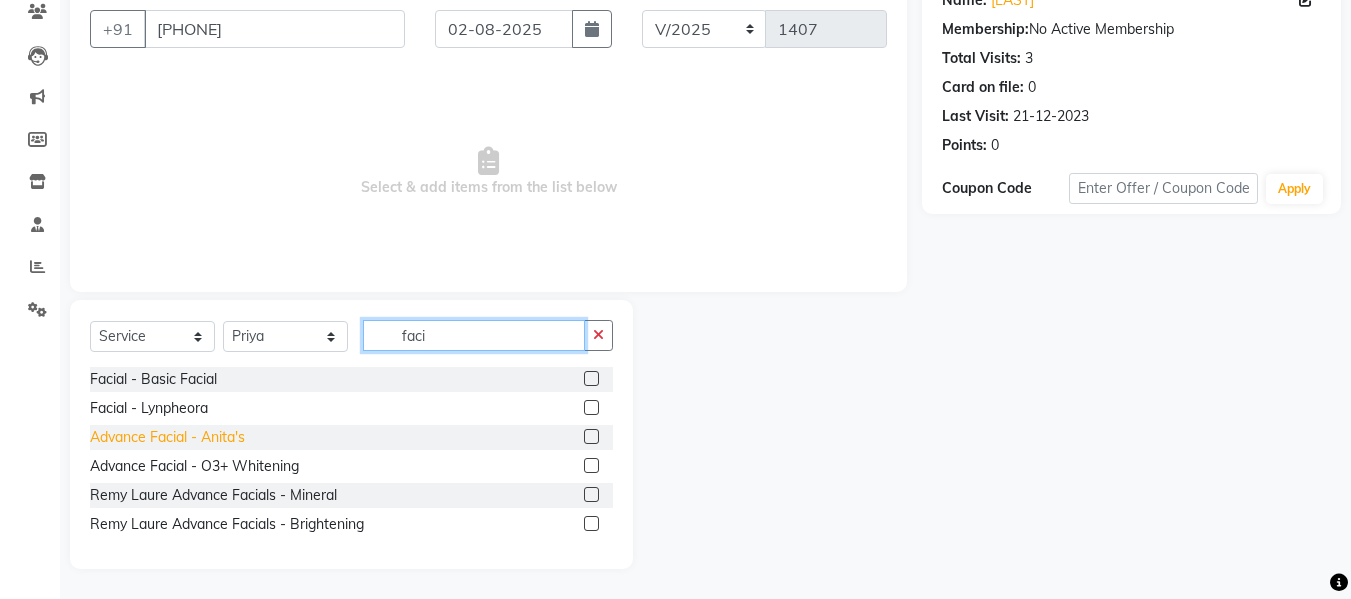 type on "faci" 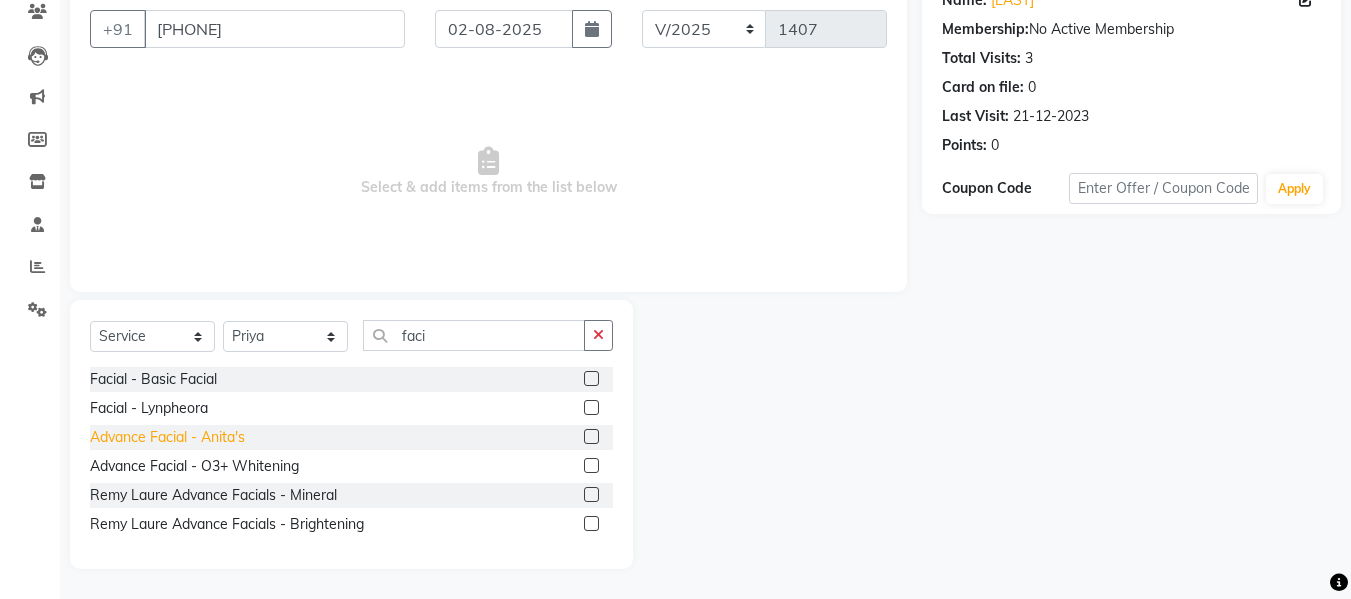 click on "Advance Facial - Anita's" 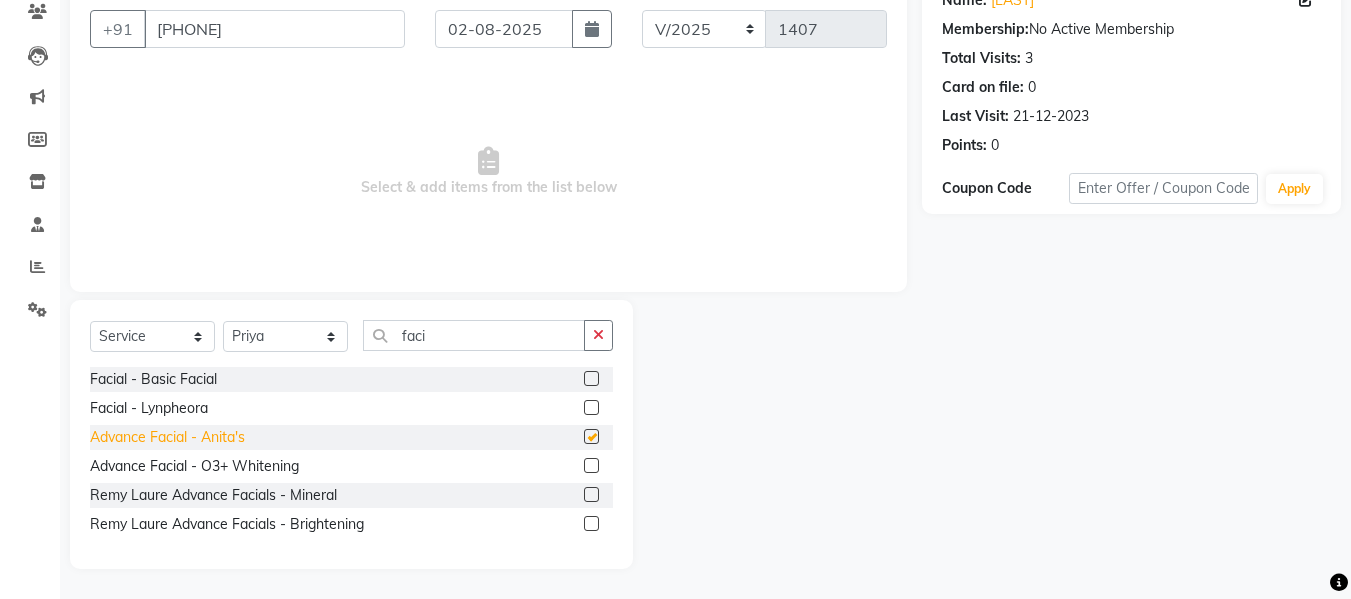 checkbox on "false" 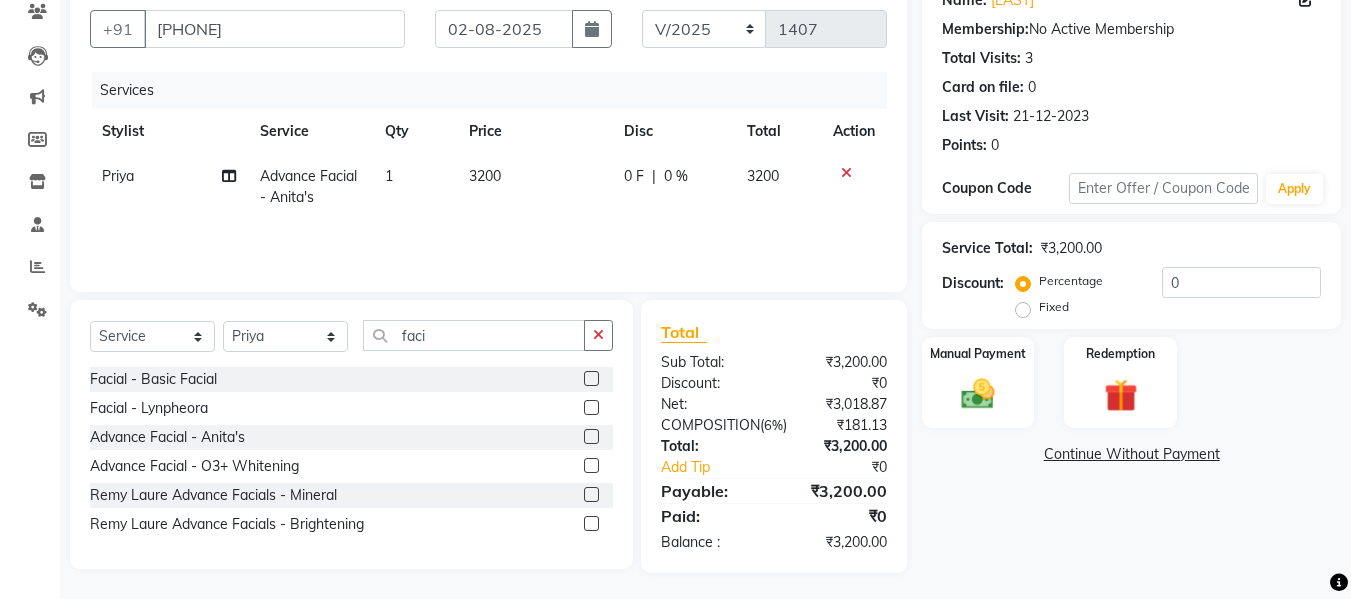 click on "3200" 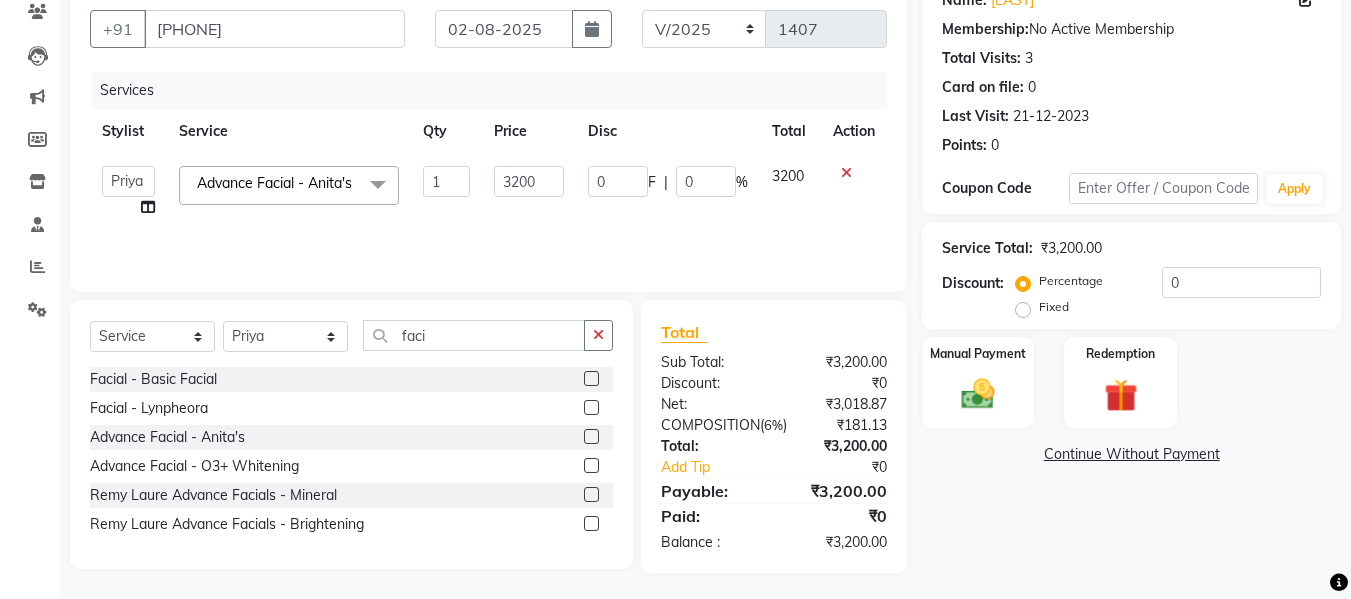 click on "3200" 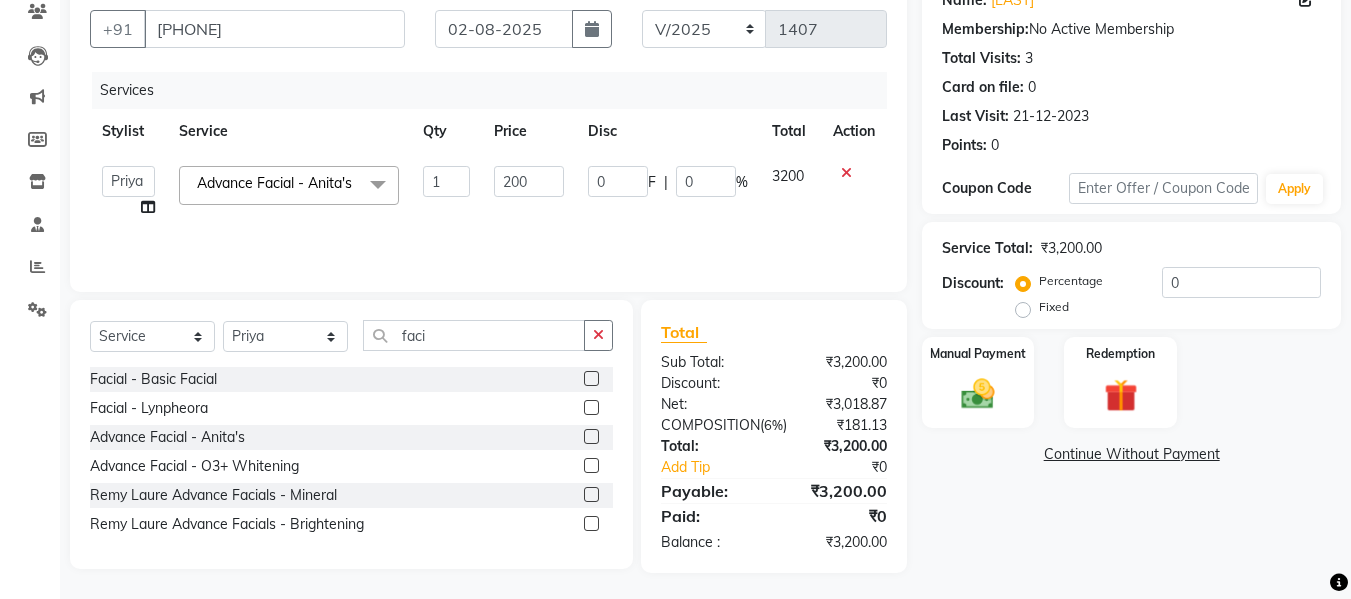type on "2000" 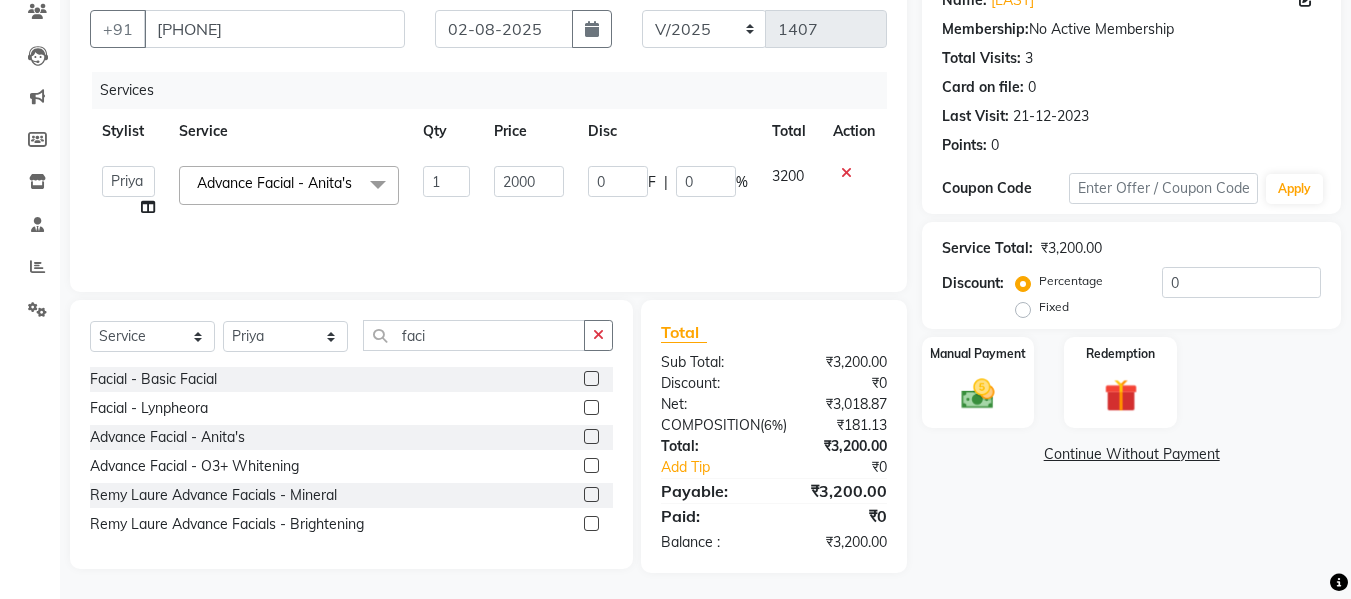 click on "Services Stylist Service Qty Price Disc Total Action Daksh Sir Firoz bhai Front Desk Guddu Kajal [FIRST] Salman Bhai Advance Facial - Anita's x Male Hair Care - Basic Male Hair Care - Hairwash Male Hair Care - Clean Shave Male Hair Care - Beard Styling Male Hair Care - Kids Male Hair Care - Oil Head Massage Male Hair Color(Loreal Majirel) - Beard Color Male Hair Color(Loreal Majirel) - Highlights Male Hair Color(Loreal Majirel) - Global Male Hair Color(Loreal Inoa) - Beard Color Male Hair Color(Loreal Inoa) - Global Male Hair Care Treatment - Botox Male Hair Care Treatment - Smoothening Male Hair Care Treatment - Loreal Hair Spa Male Hair Care Treatment - Dandruff Repair Female Hair Cut - Haircut Female Hair Cut - Basic Trim Female Hair Cut - Fringe Cut Female Hair Cut - Hairwash Female Hair Cut - Advance Hair Wash Female Hair Cut - Straight Blow Dry Female Hair Cut - Out Curls Blow Dry Female Hair Cut - Ironing Tong Female Hair Cut - Child Haircut Female Hair Cut - Oil Head Massage 1" 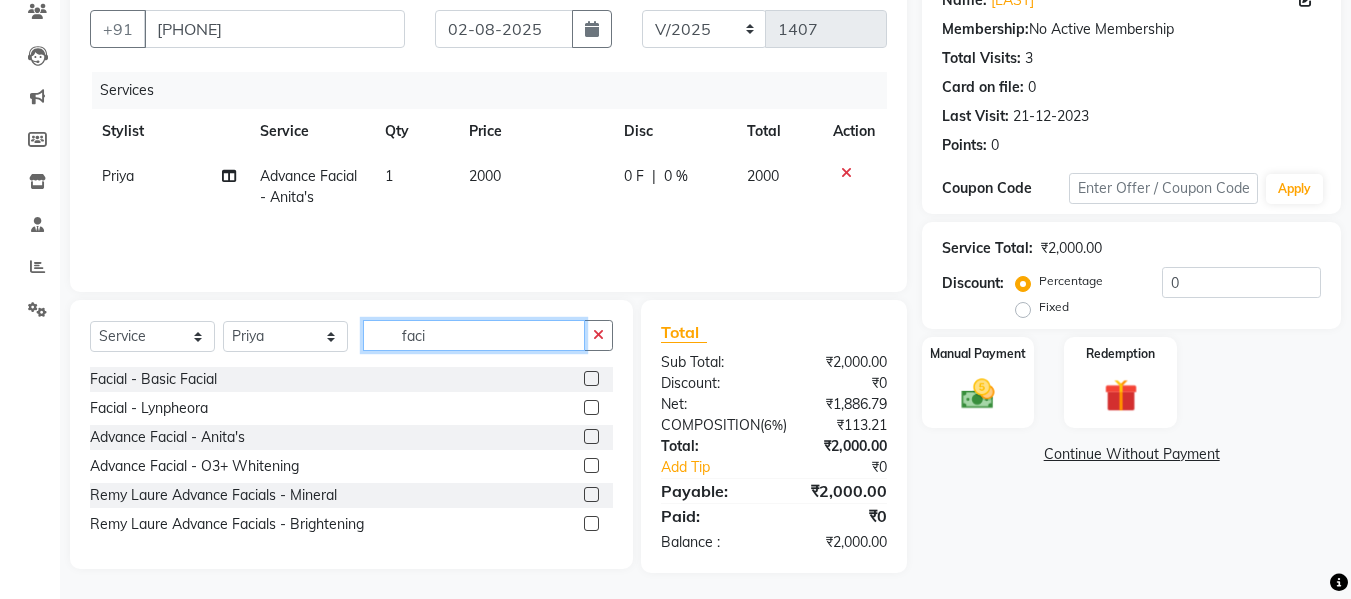 click on "faci" 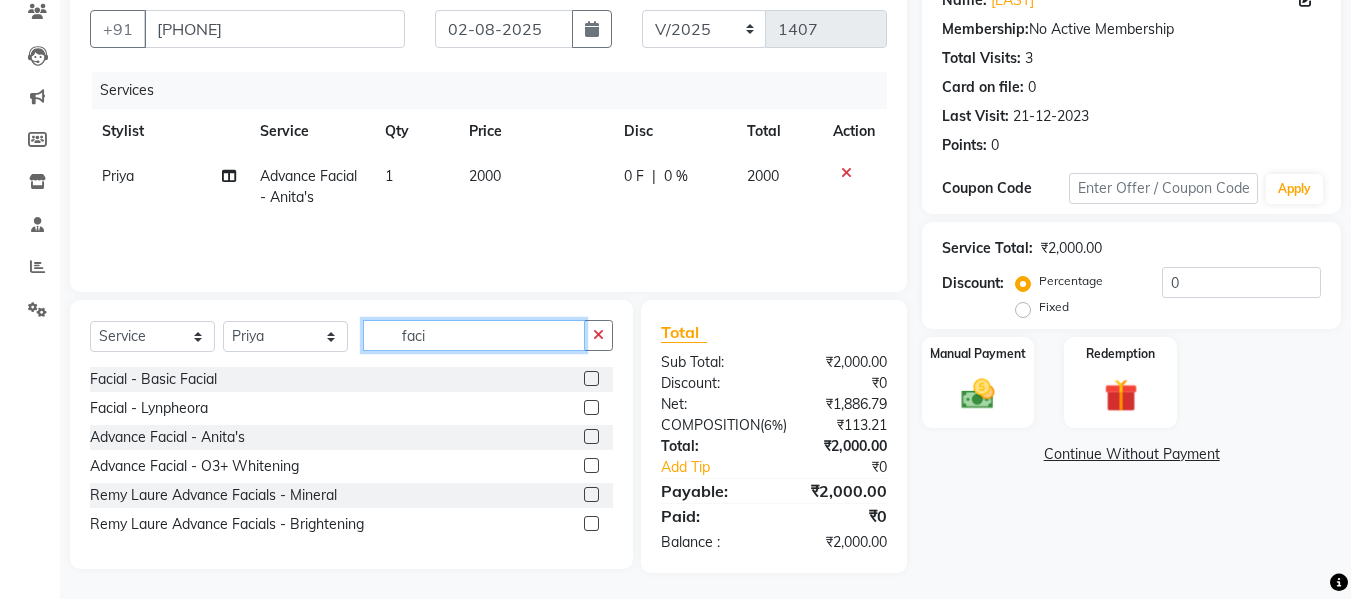 click on "faci" 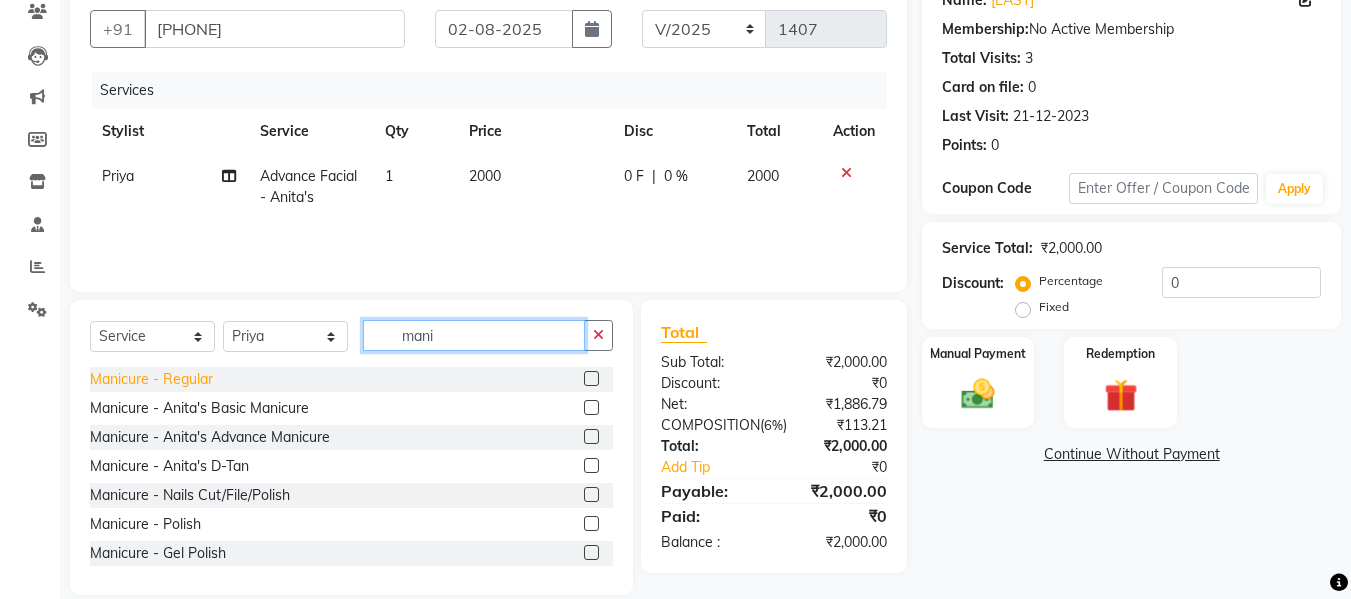 type on "mani" 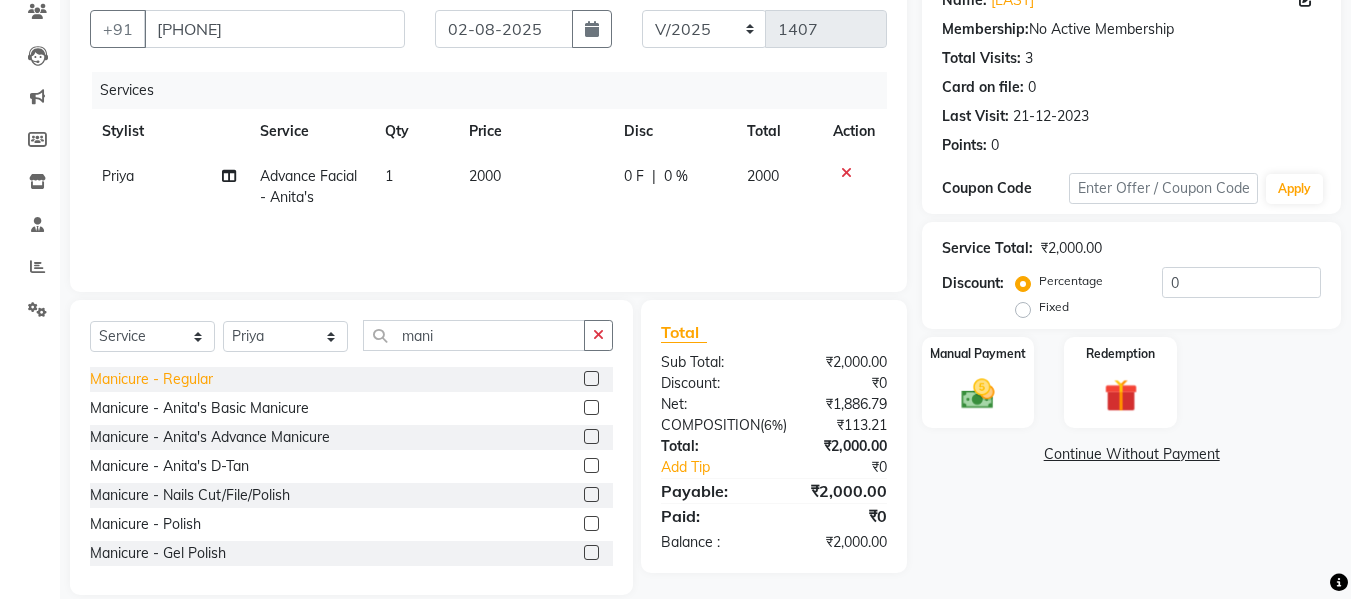 click on "Manicure - Regular" 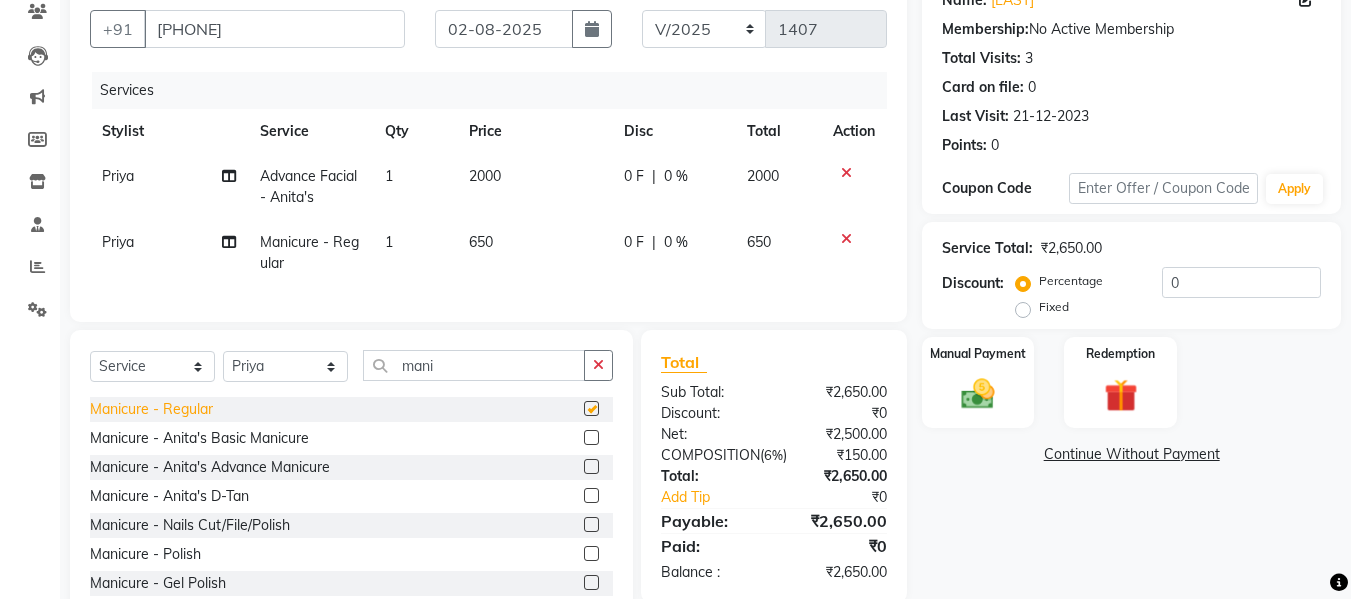 checkbox on "false" 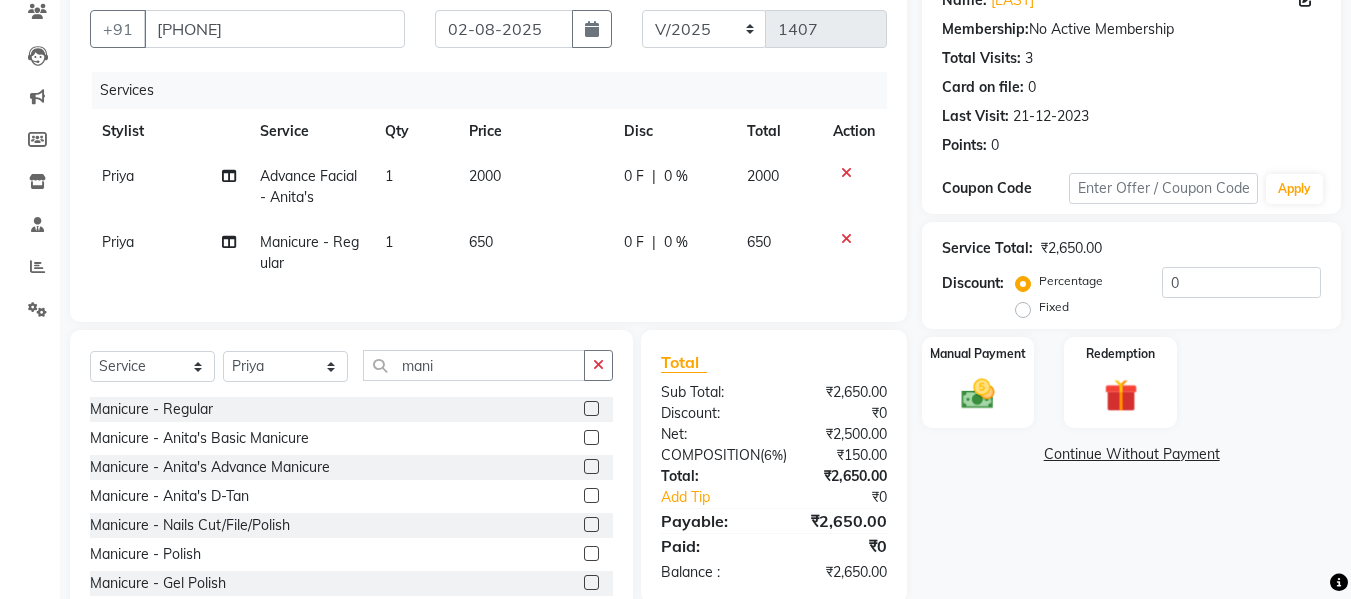 click on "650" 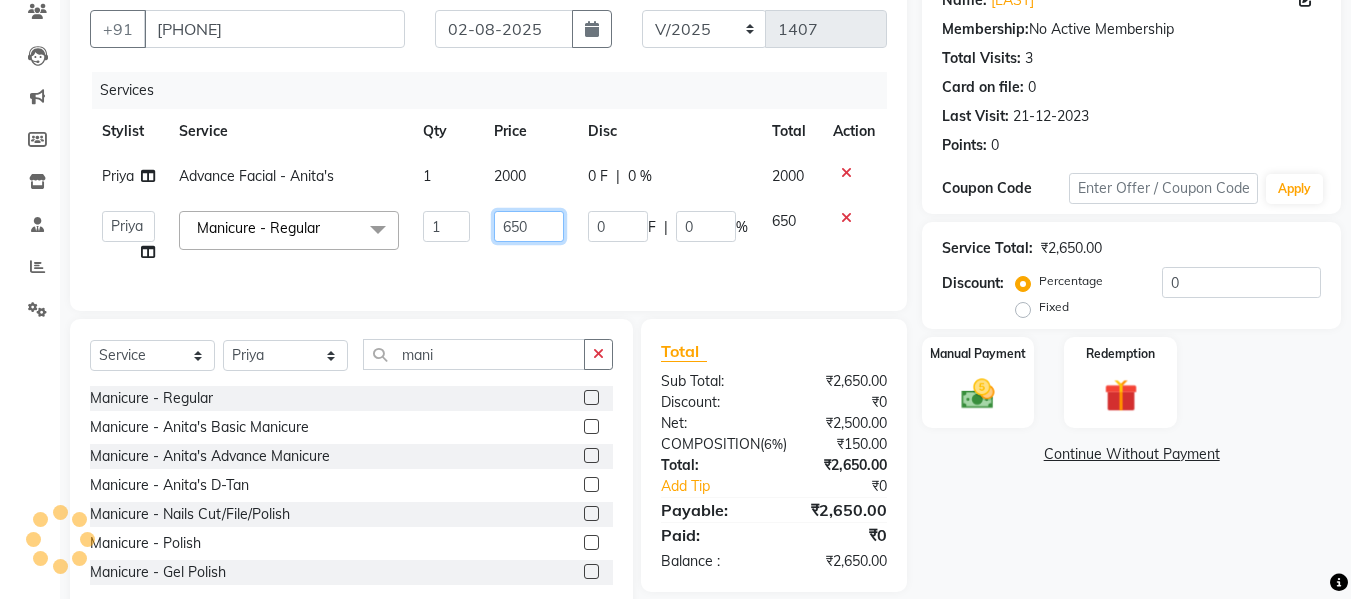 click on "650" 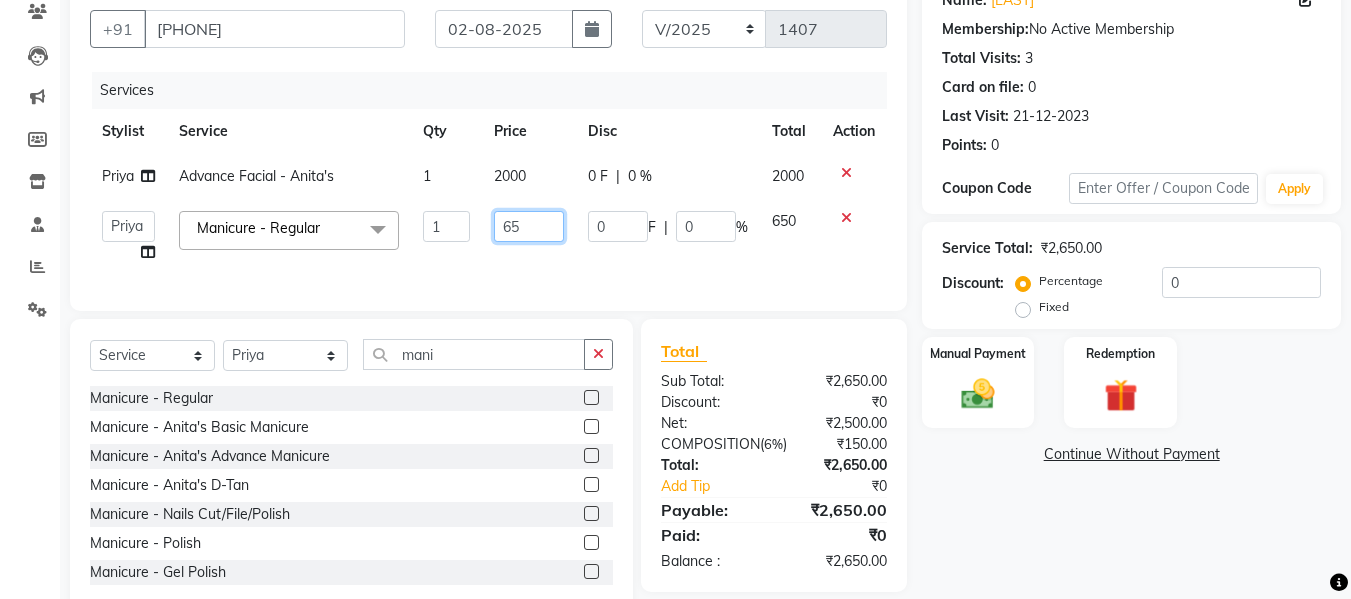 type on "6" 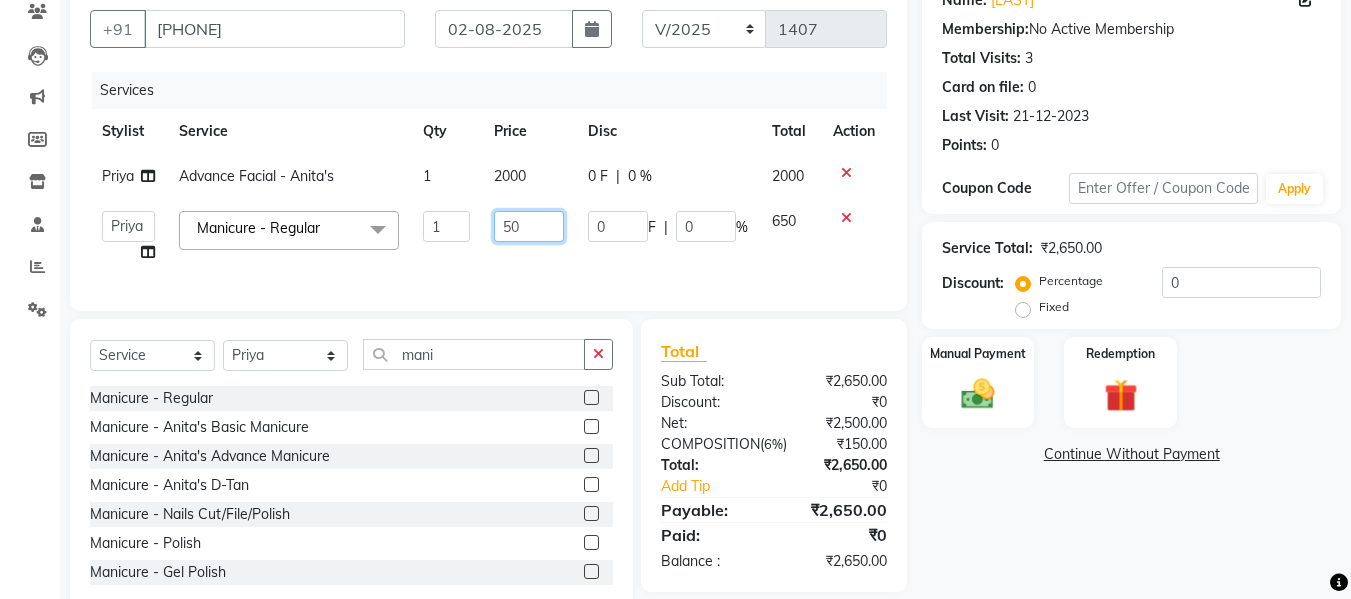 type on "500" 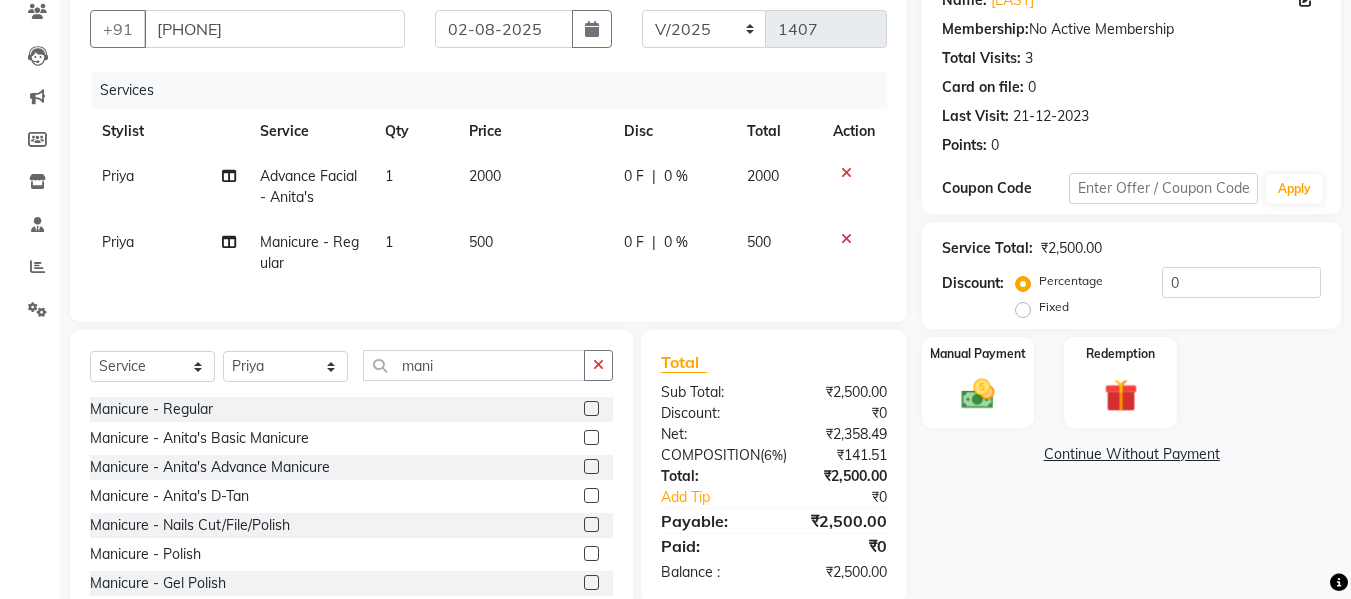 click on "Services Stylist Service Qty Price Disc Total Action [FIRST] Advance Facial - Anita's 1 2000 0 F | 0 % 2000 [FIRST] Manicure - Regular 1 500 0 F | 0 % 500" 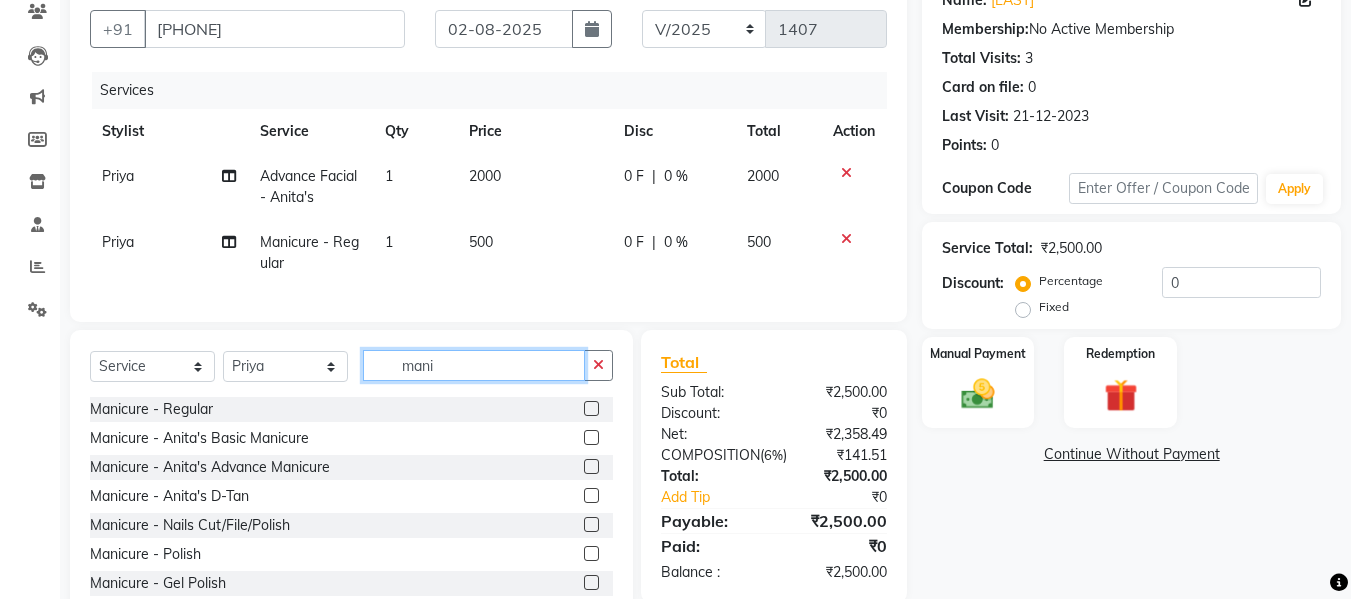 click on "mani" 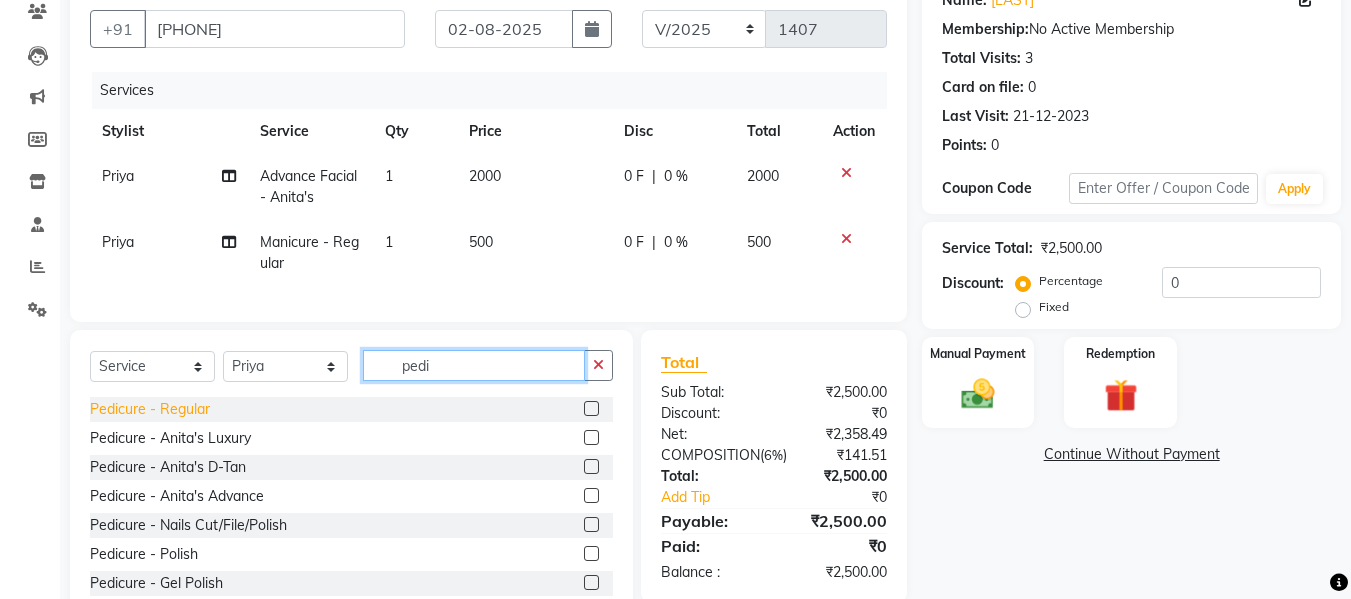 type on "pedi" 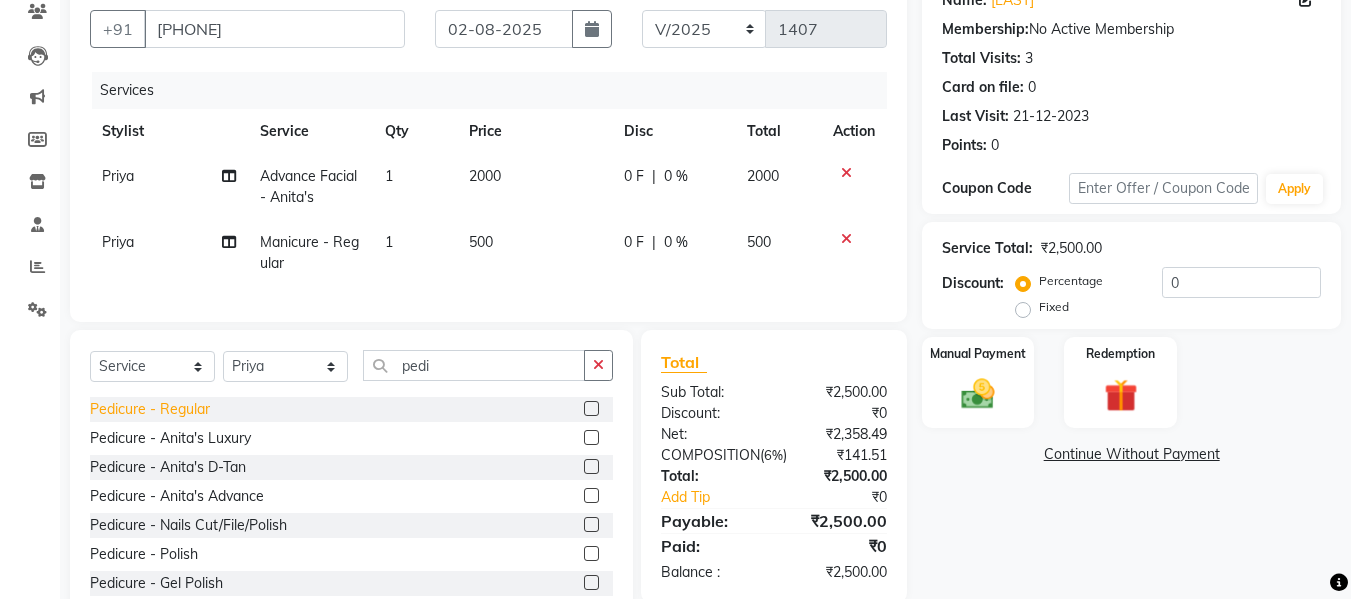 click on "Pedicure - Regular" 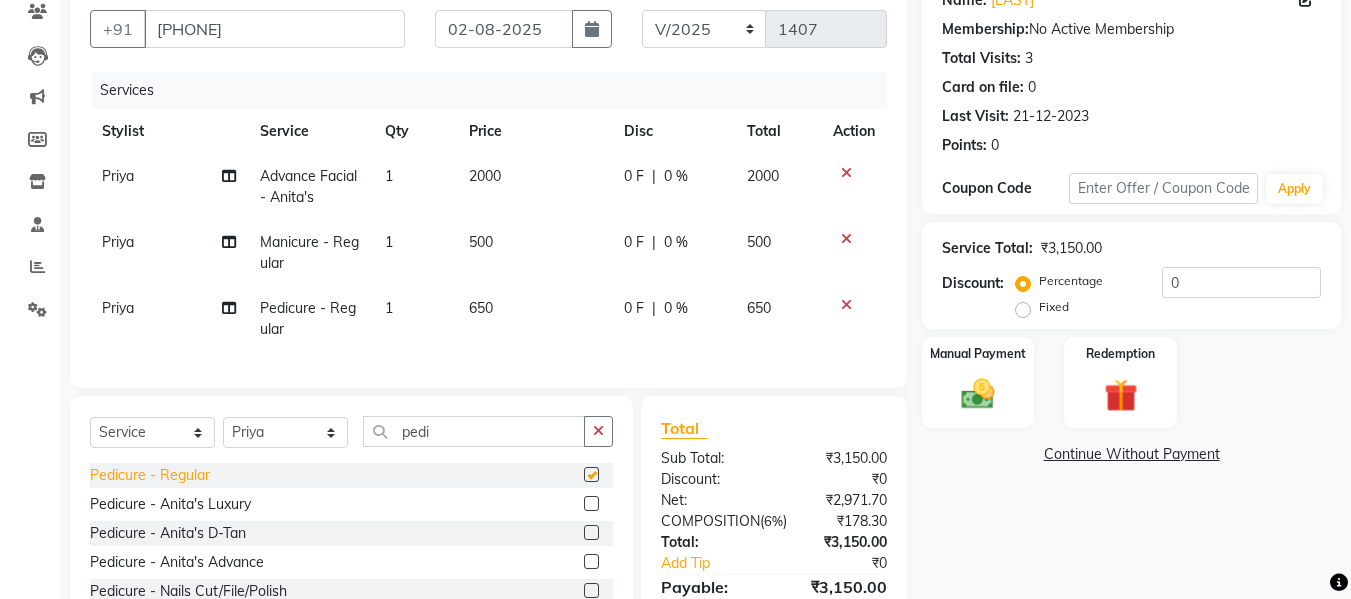 checkbox on "false" 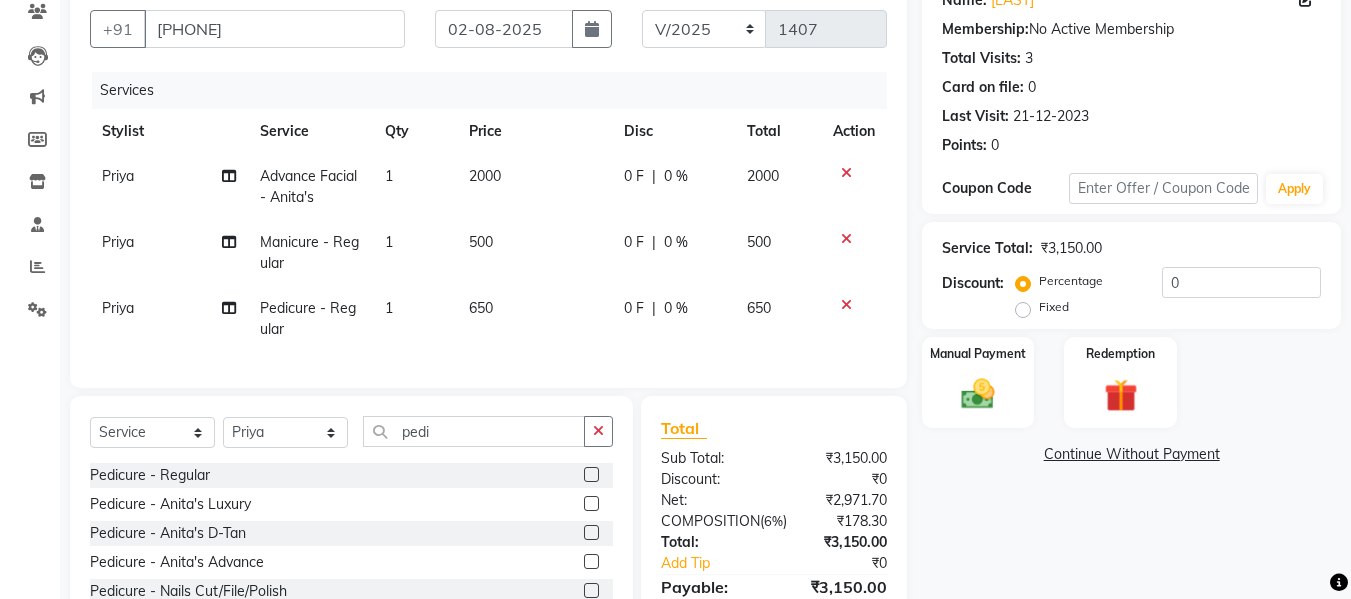 click on "650" 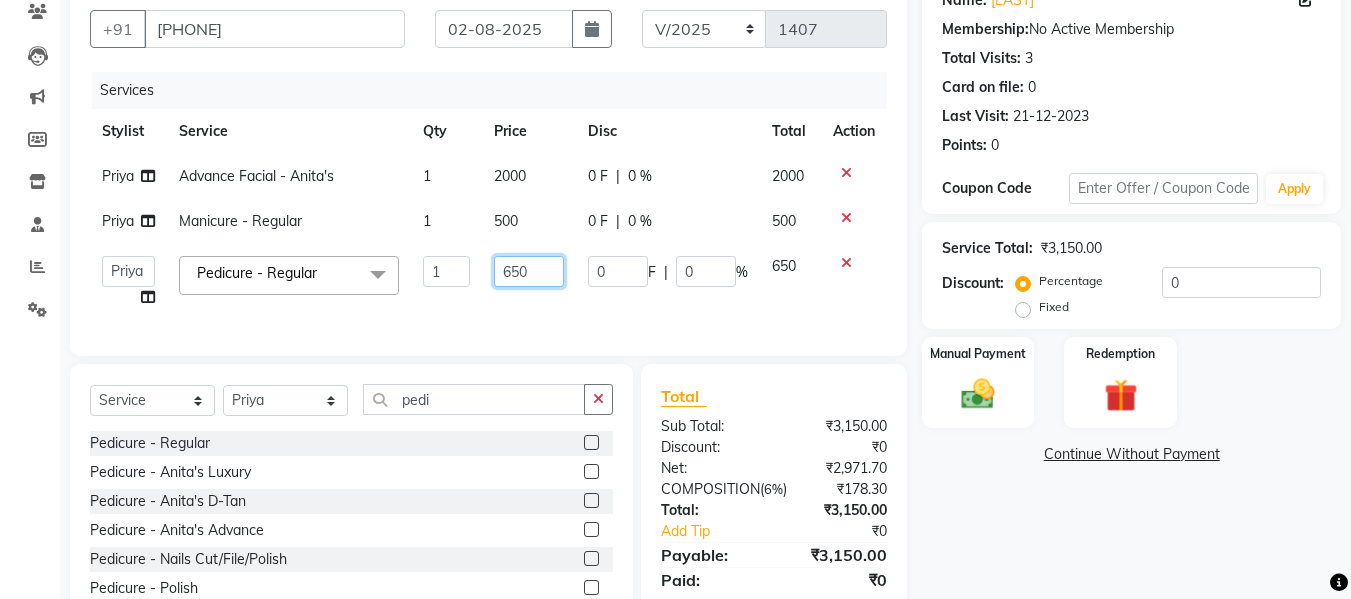 click on "650" 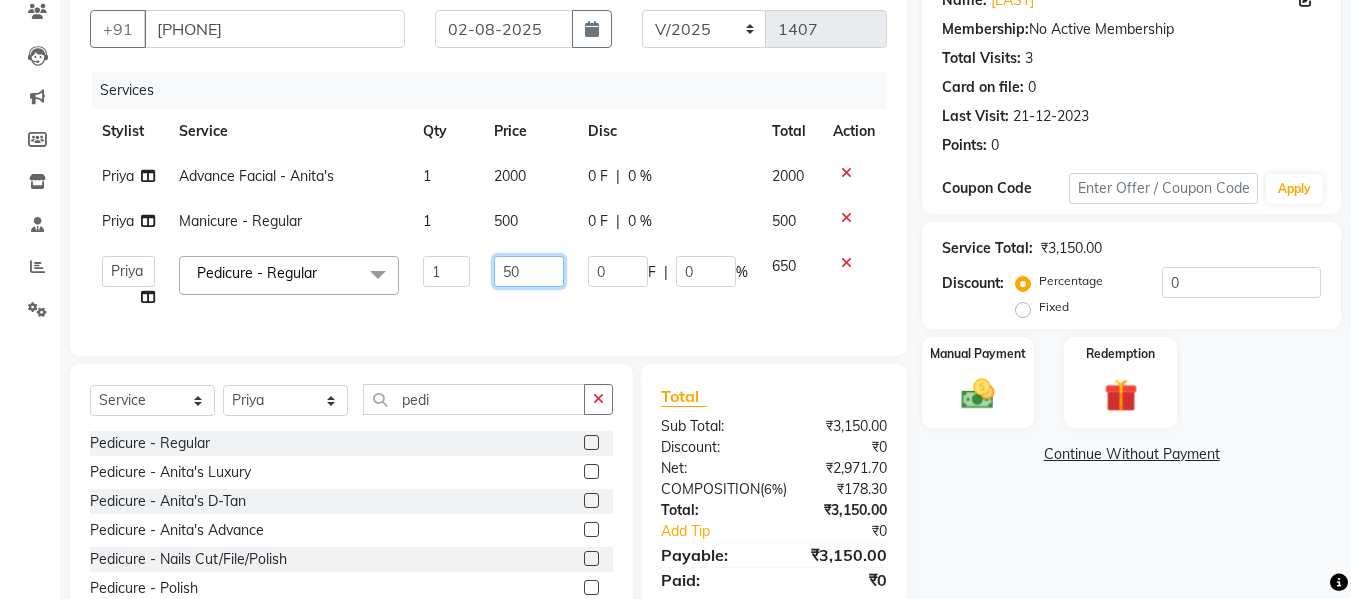type on "500" 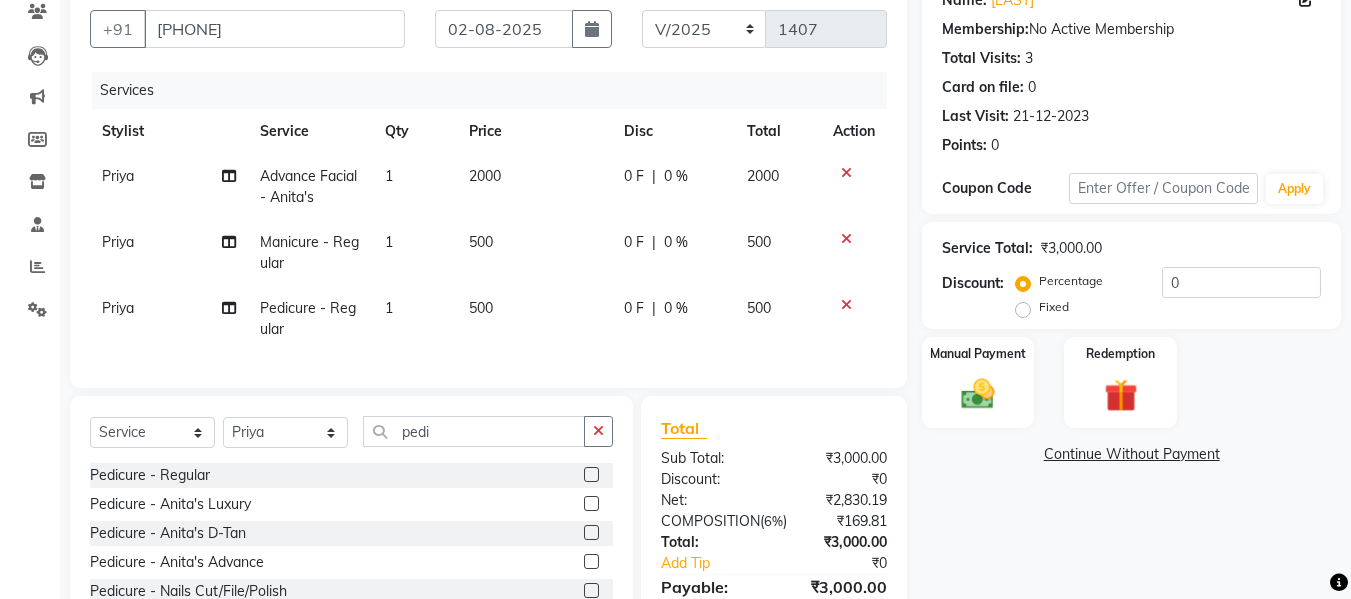 click on "500" 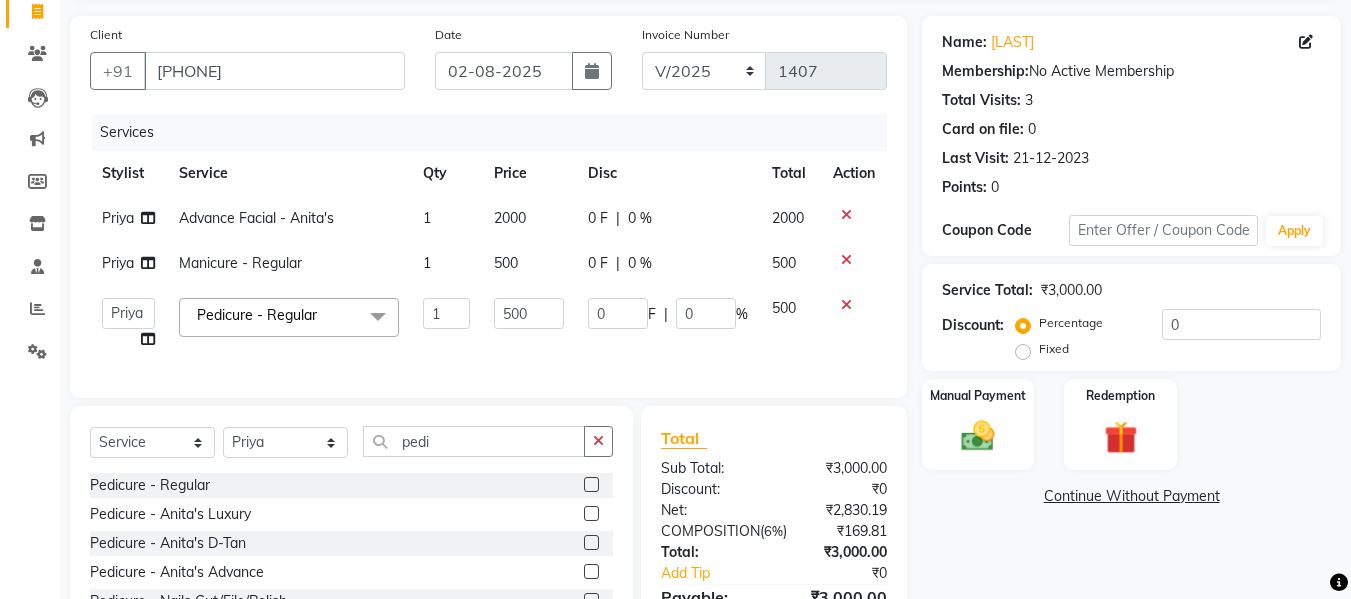 scroll, scrollTop: 281, scrollLeft: 0, axis: vertical 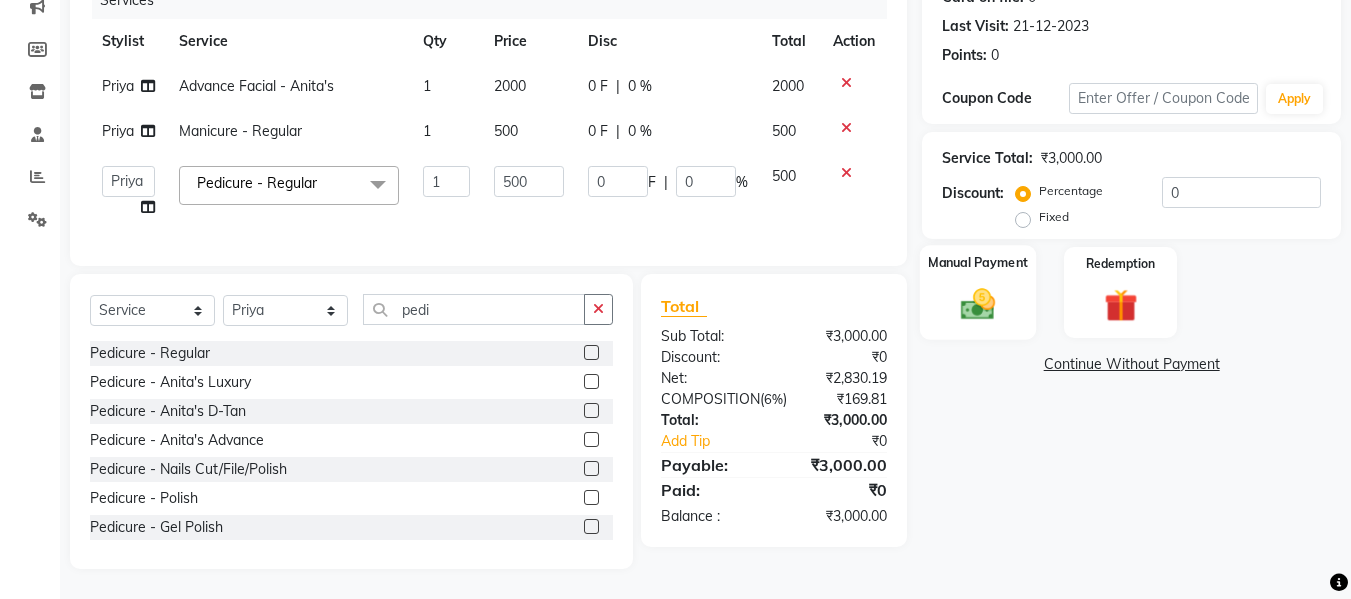 click 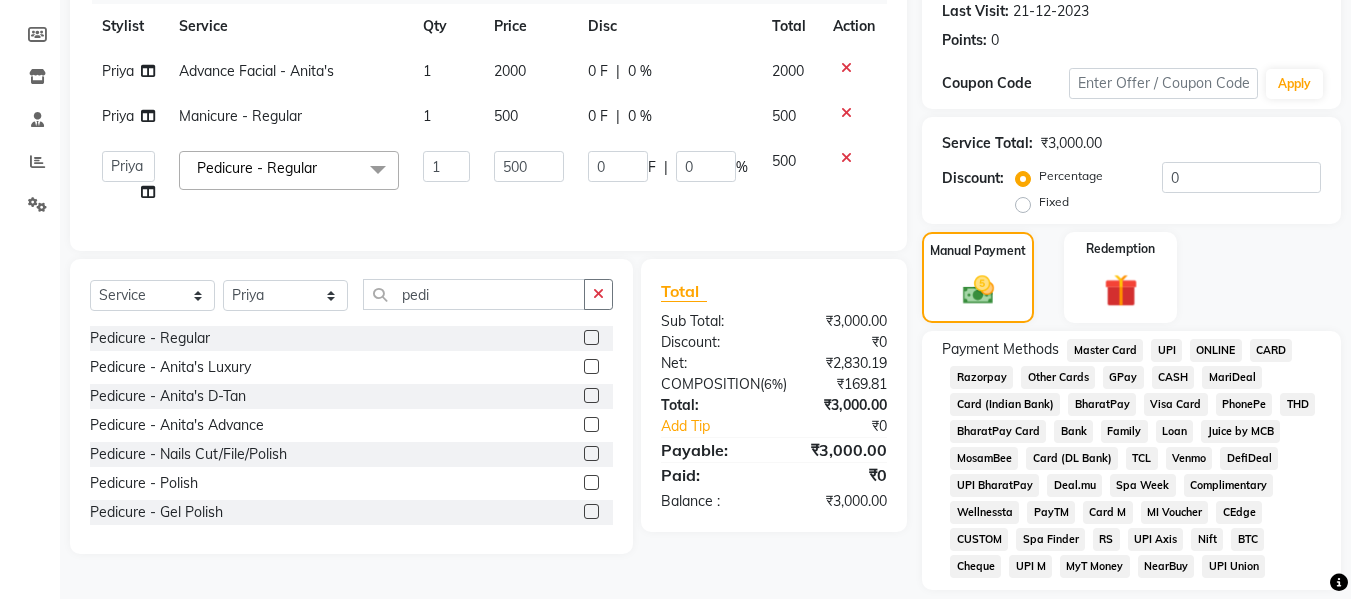 click on "GPay" 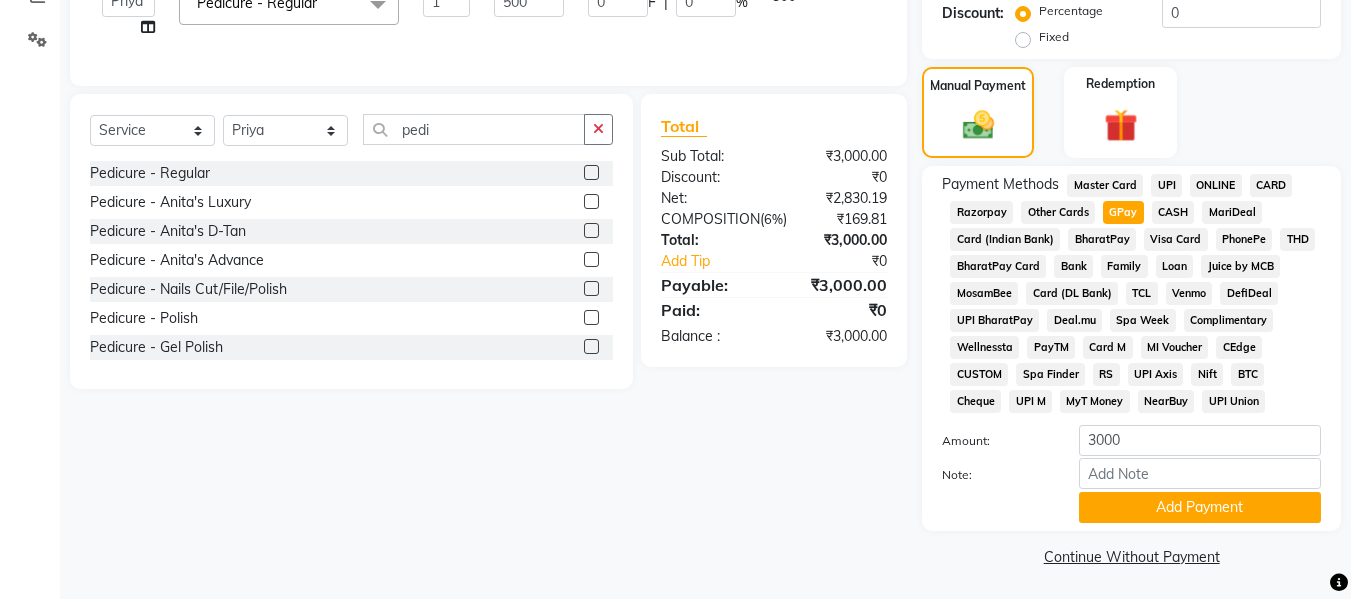 scroll, scrollTop: 449, scrollLeft: 0, axis: vertical 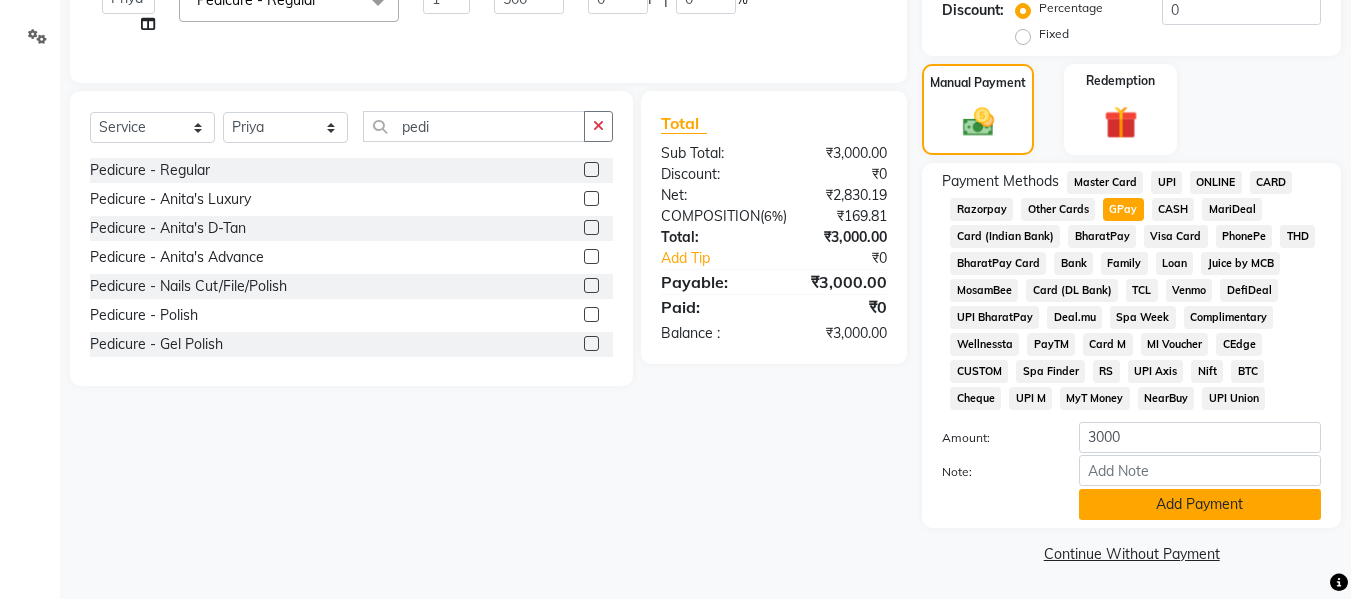 click on "Add Payment" 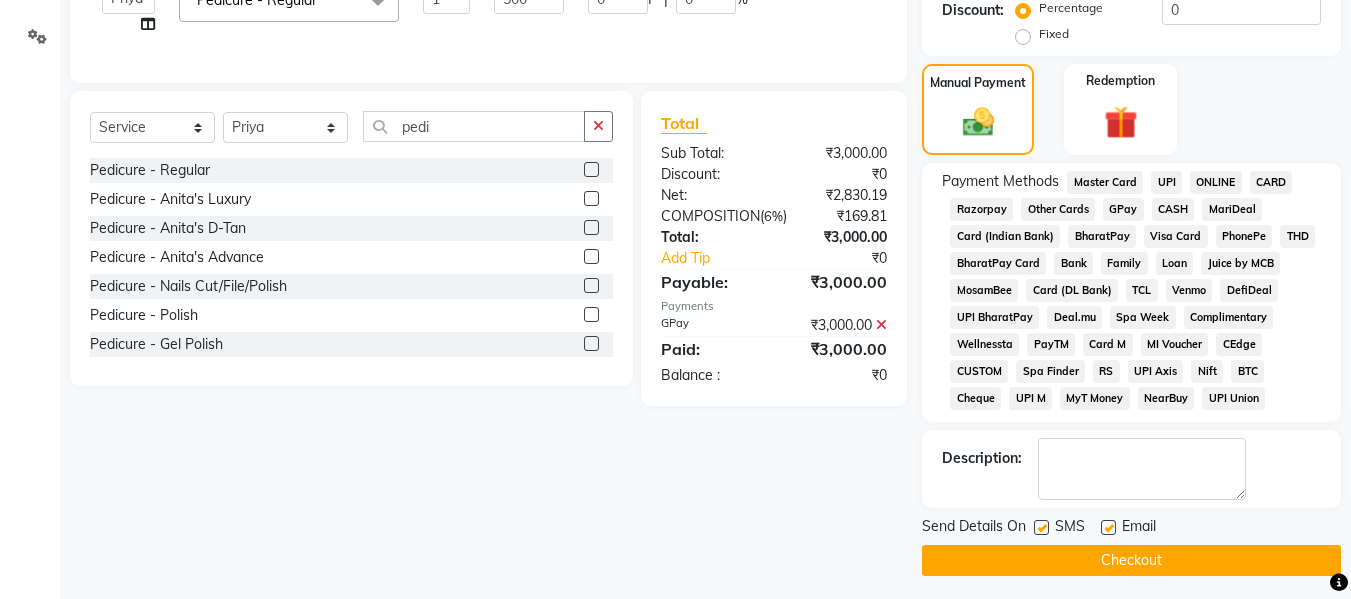 click on "Checkout" 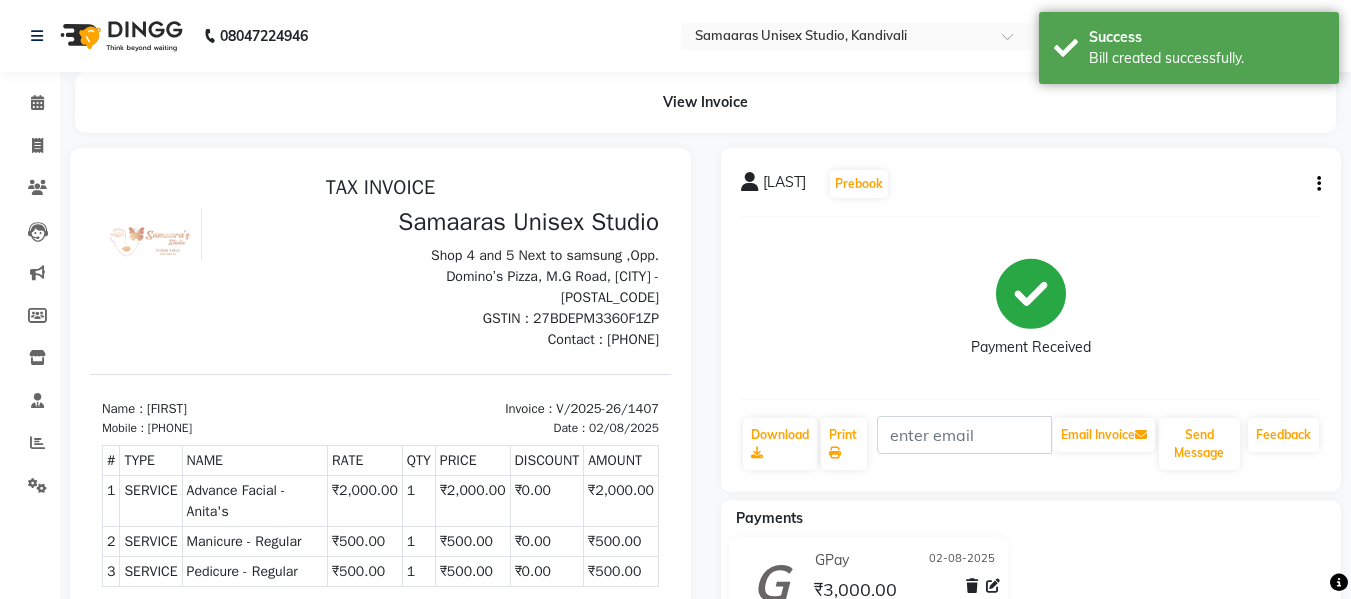 scroll, scrollTop: 0, scrollLeft: 0, axis: both 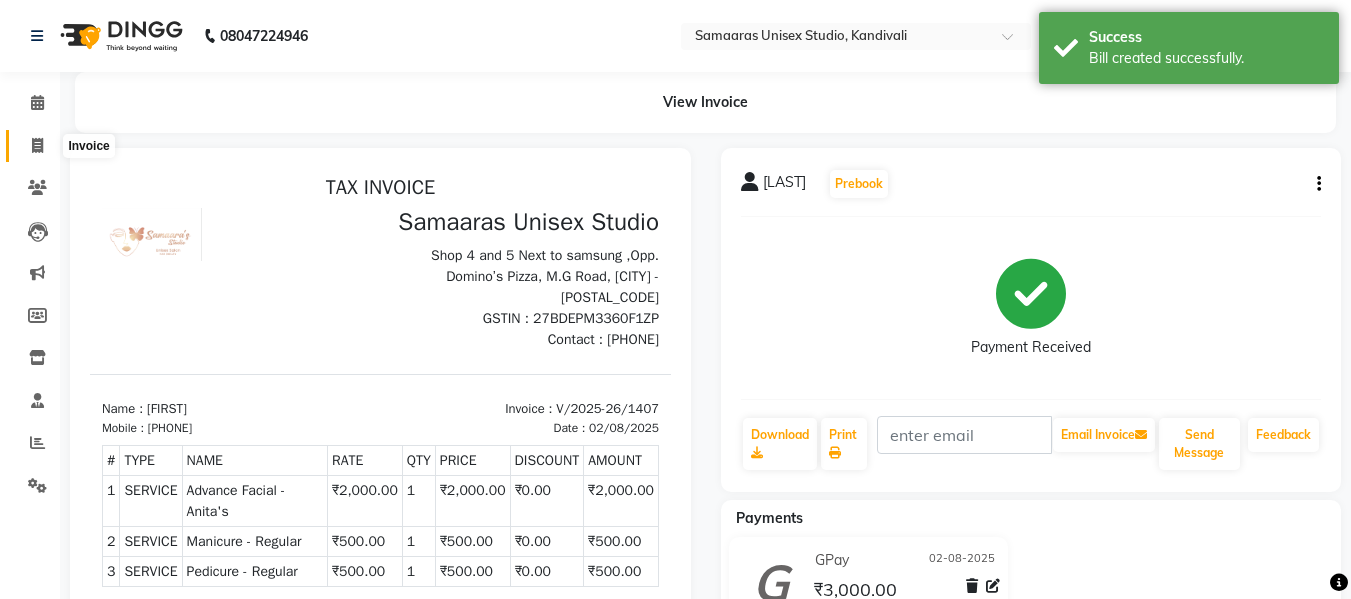 click 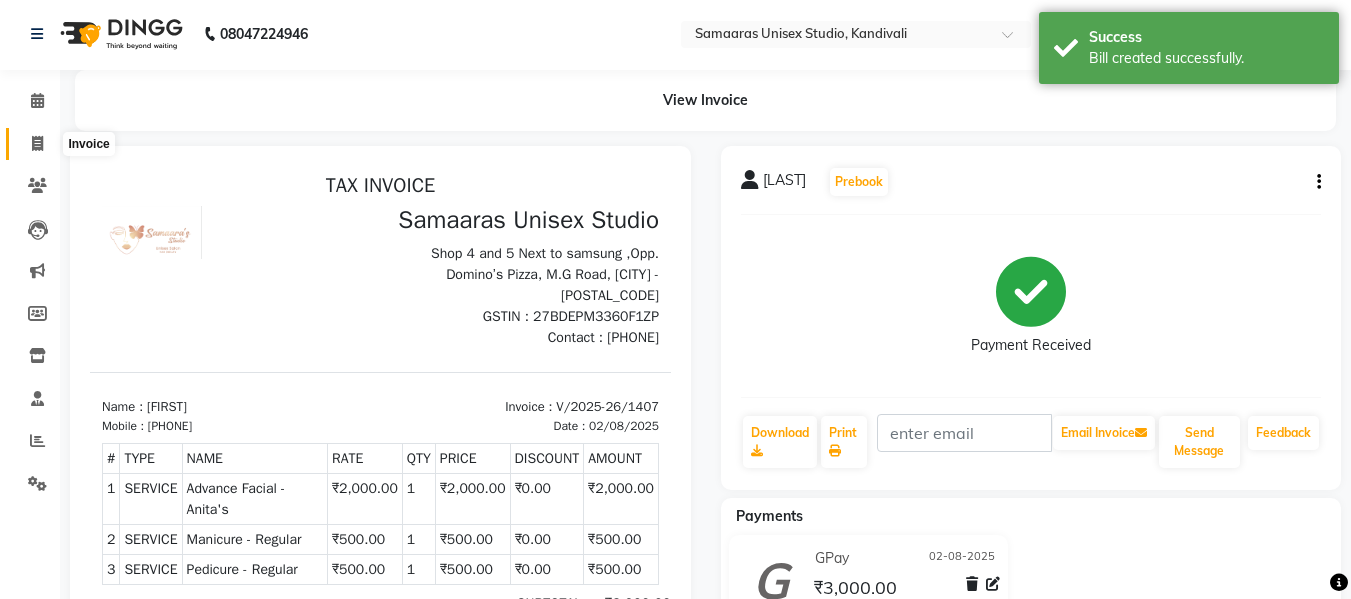 select on "4525" 